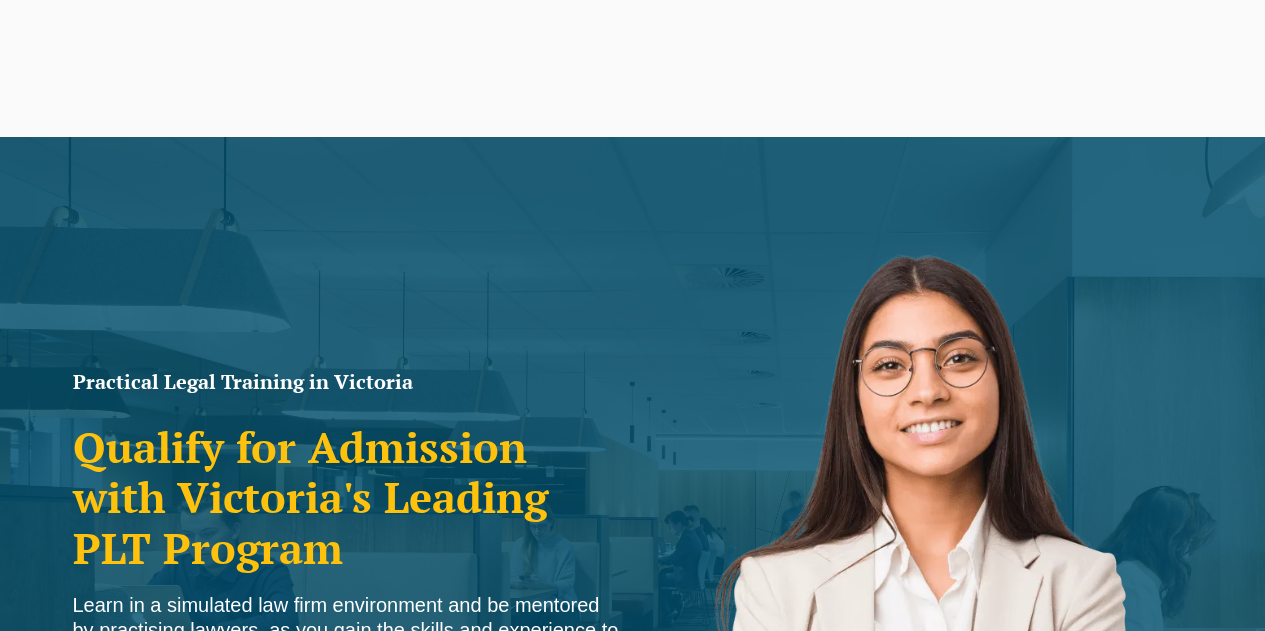 scroll, scrollTop: 559, scrollLeft: 0, axis: vertical 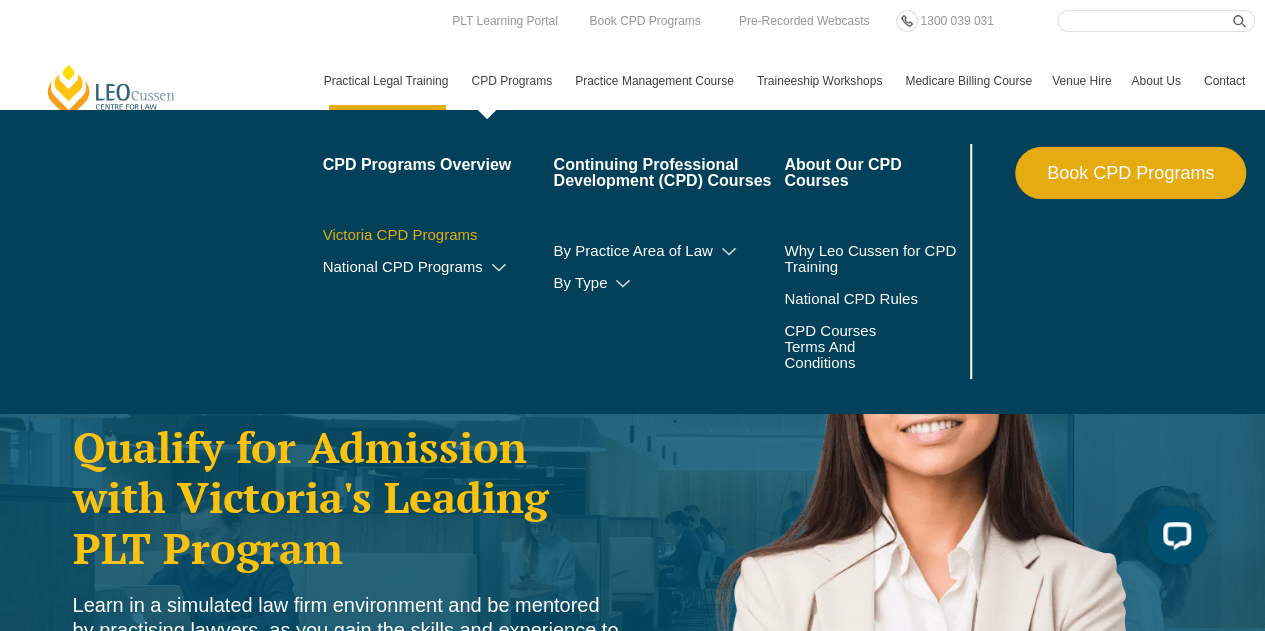 click on "Victoria CPD Programs" at bounding box center [438, 235] 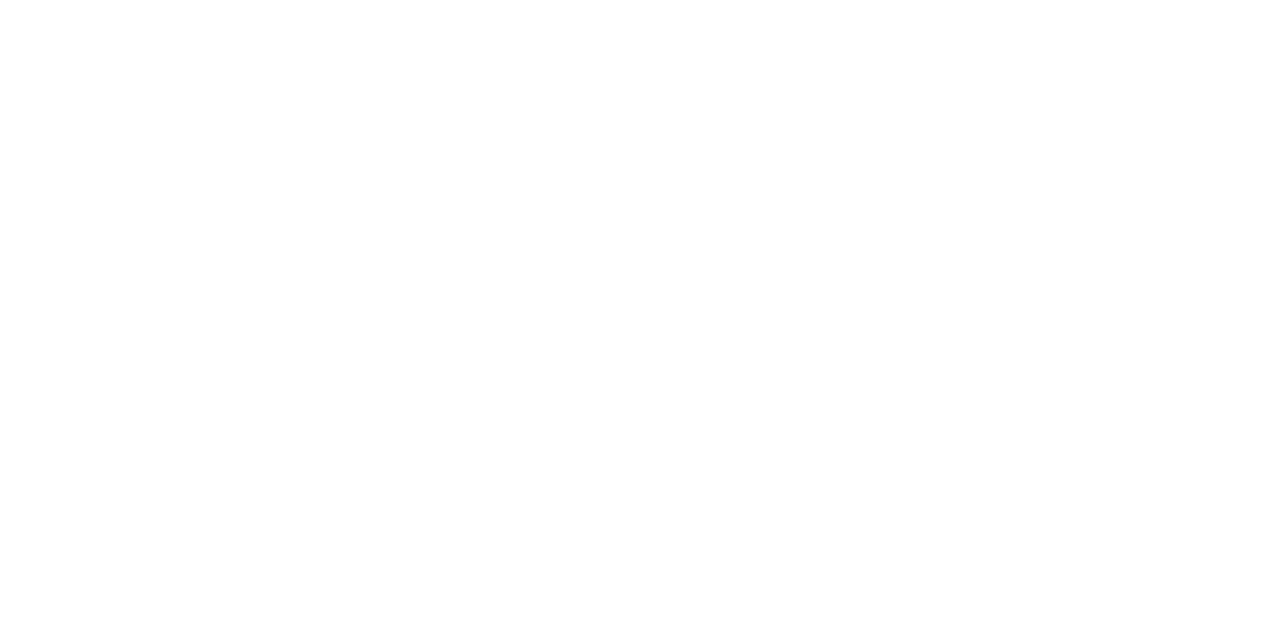 scroll, scrollTop: 0, scrollLeft: 0, axis: both 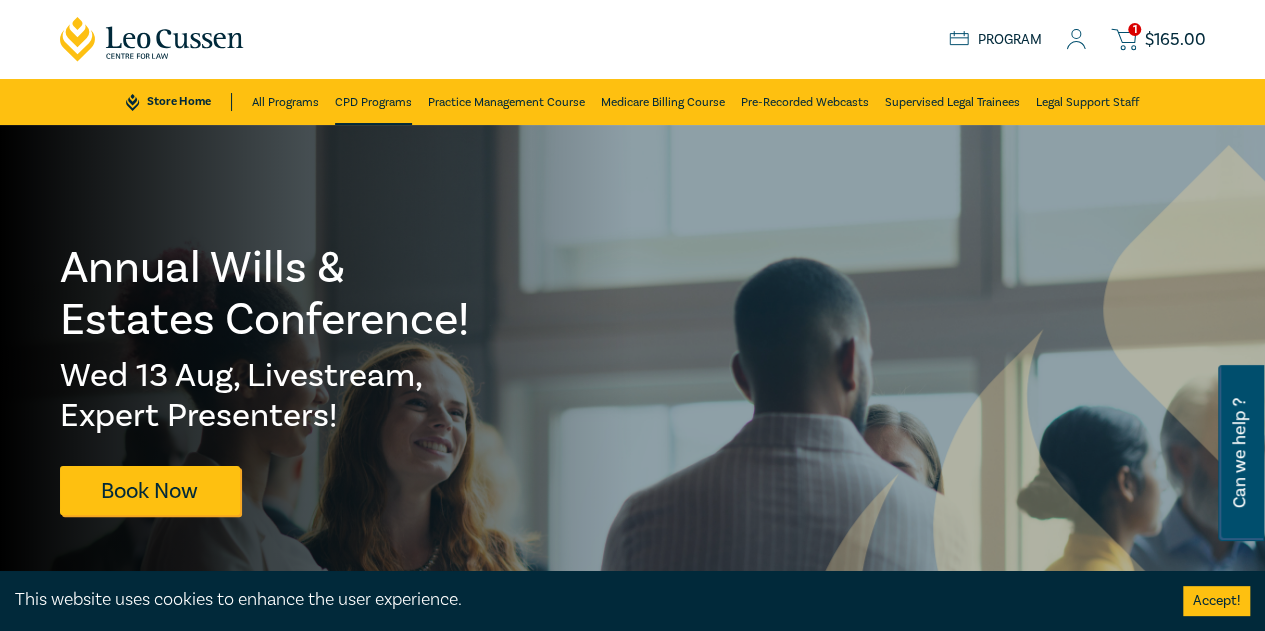 click on "CPD Programs" at bounding box center (373, 102) 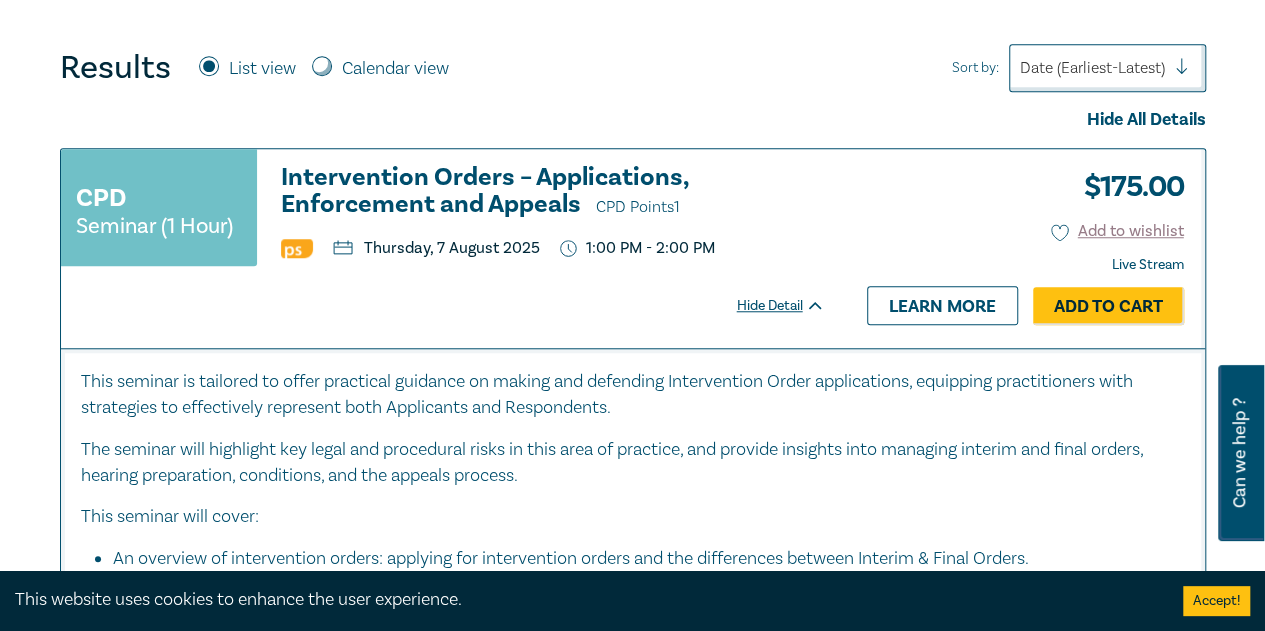 scroll, scrollTop: 600, scrollLeft: 0, axis: vertical 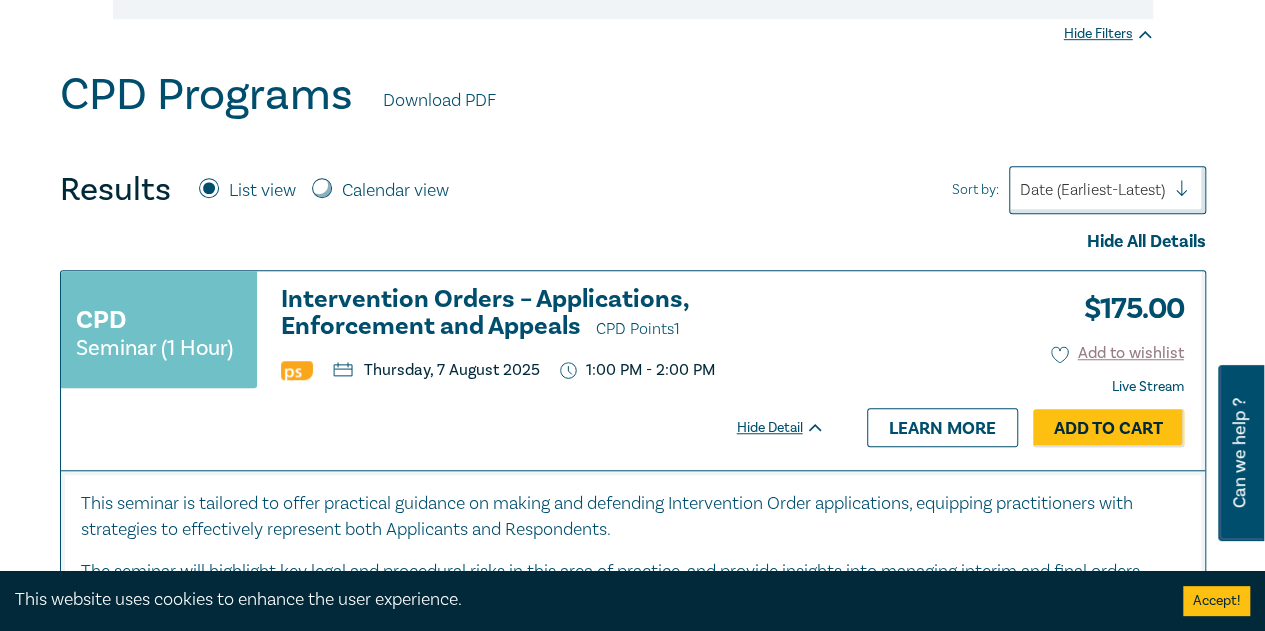 click on "Calendar view" at bounding box center (322, 188) 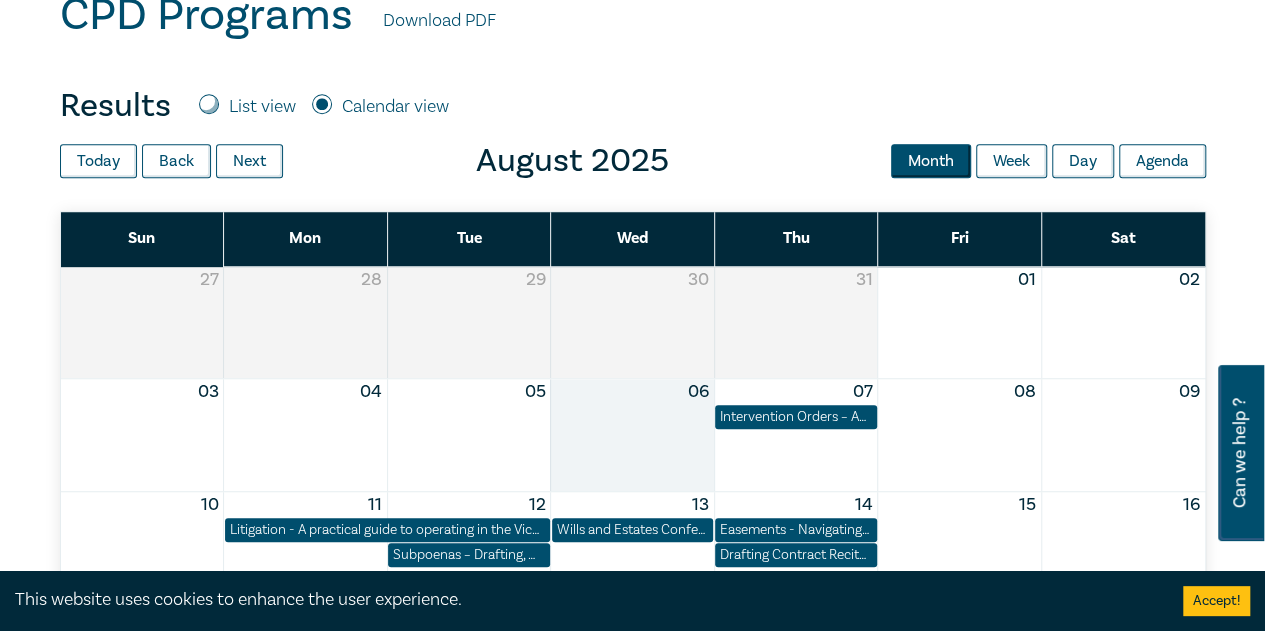 scroll, scrollTop: 800, scrollLeft: 0, axis: vertical 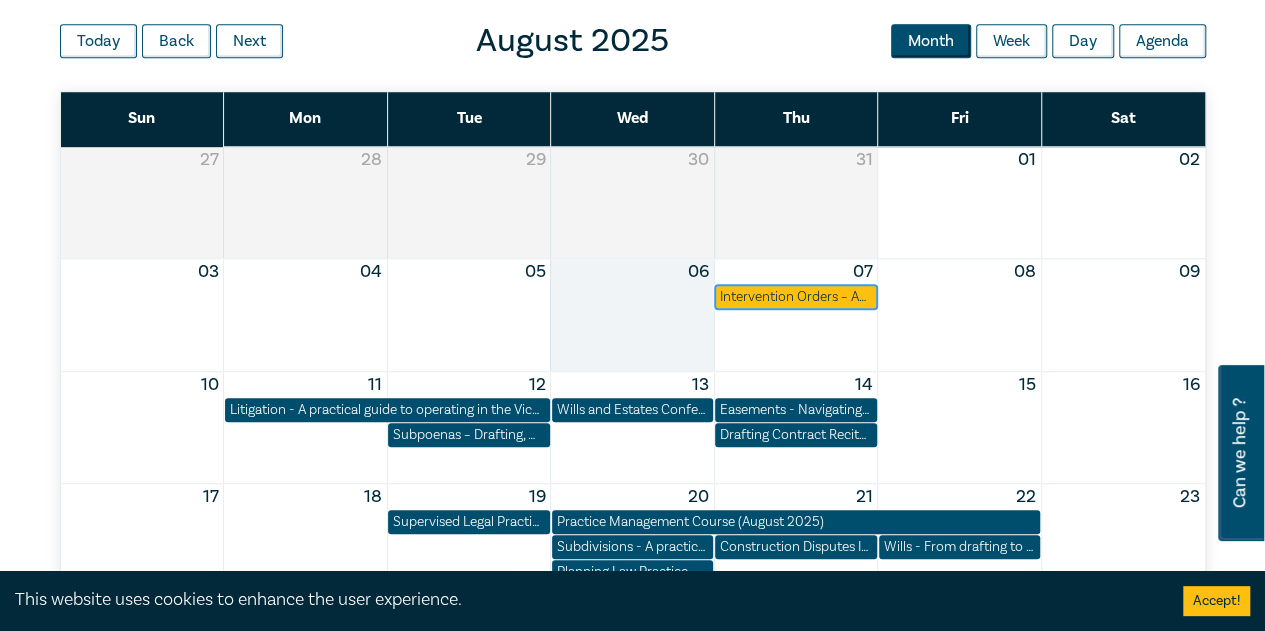 click on "Intervention Orders – Applications, Enforcement and Appeals" at bounding box center (795, 297) 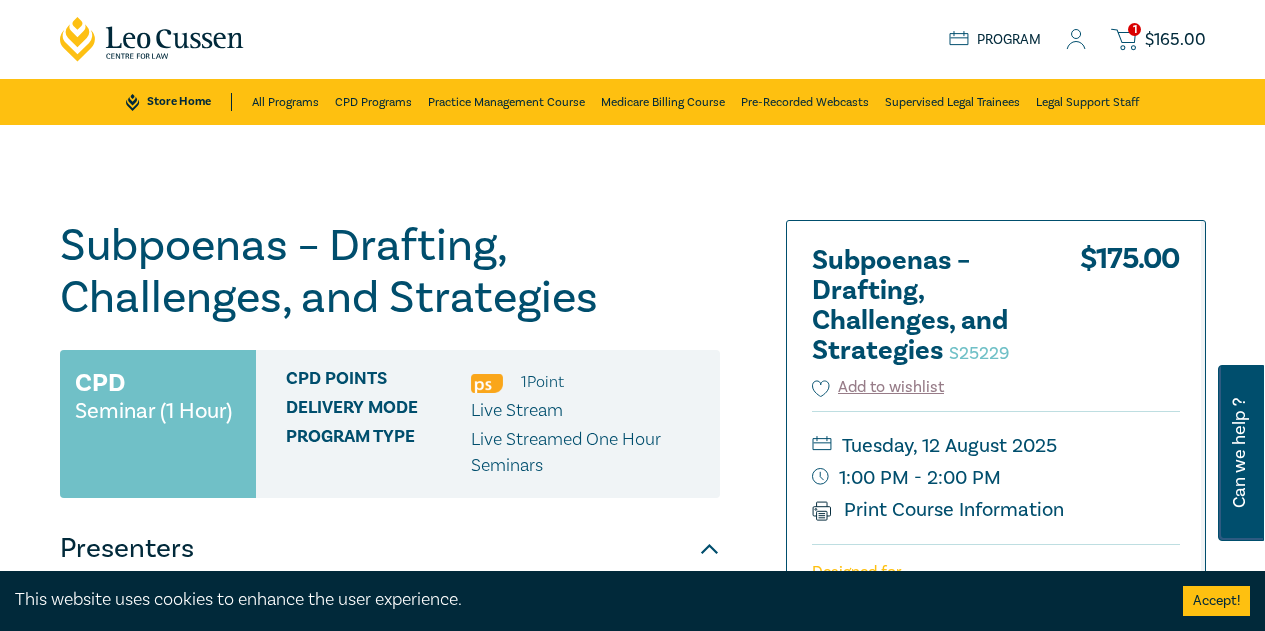 scroll, scrollTop: 0, scrollLeft: 0, axis: both 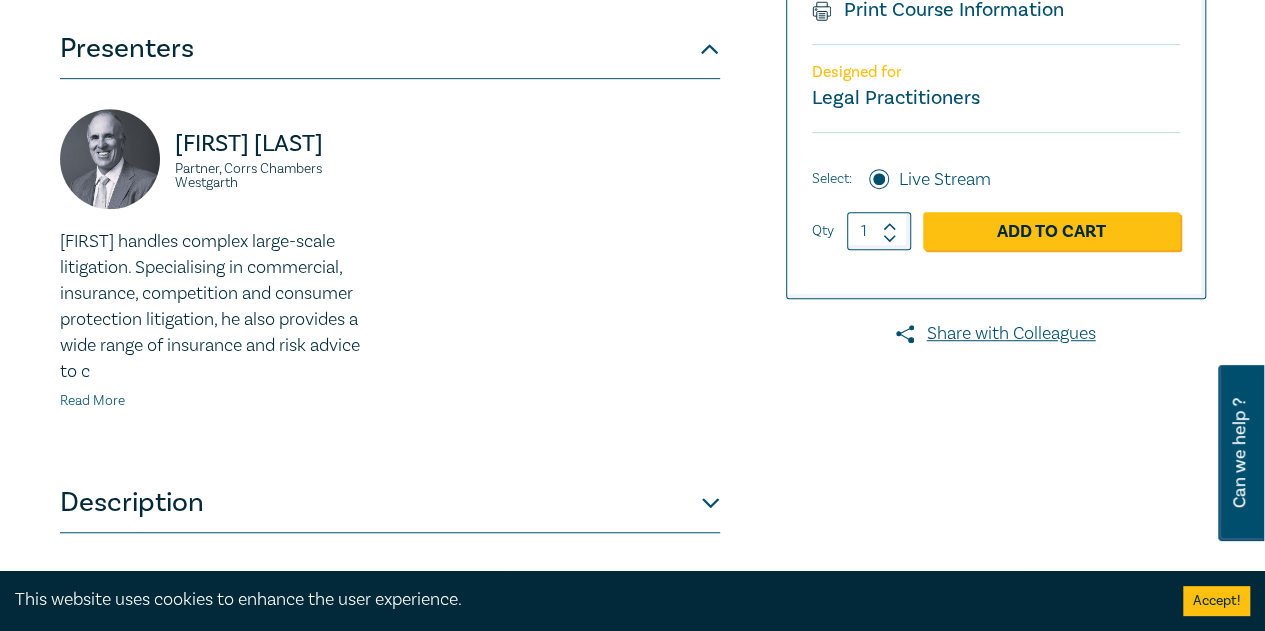 click on "Read More" at bounding box center (92, 401) 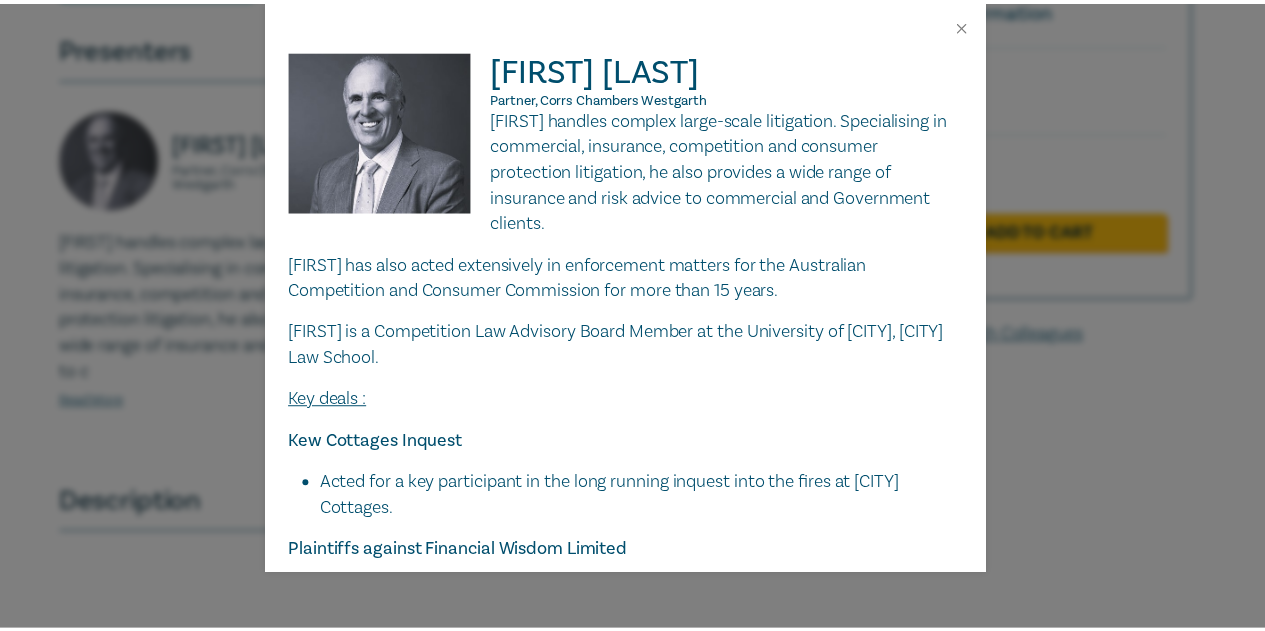 scroll, scrollTop: 400, scrollLeft: 0, axis: vertical 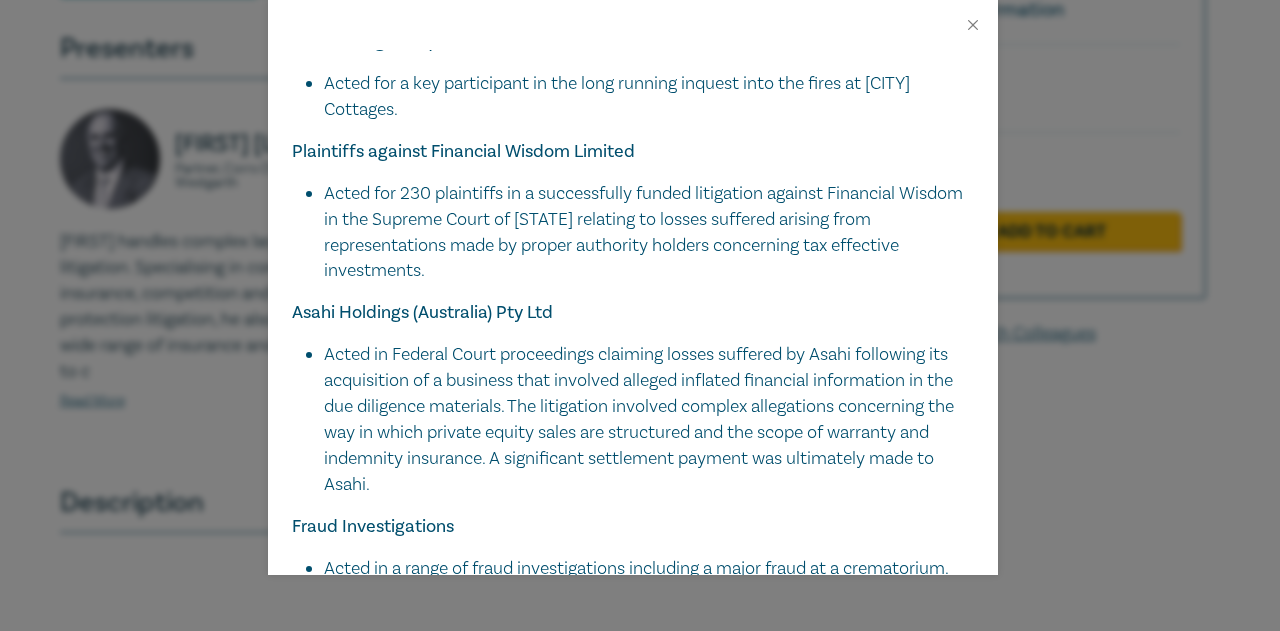 click at bounding box center (633, 25) 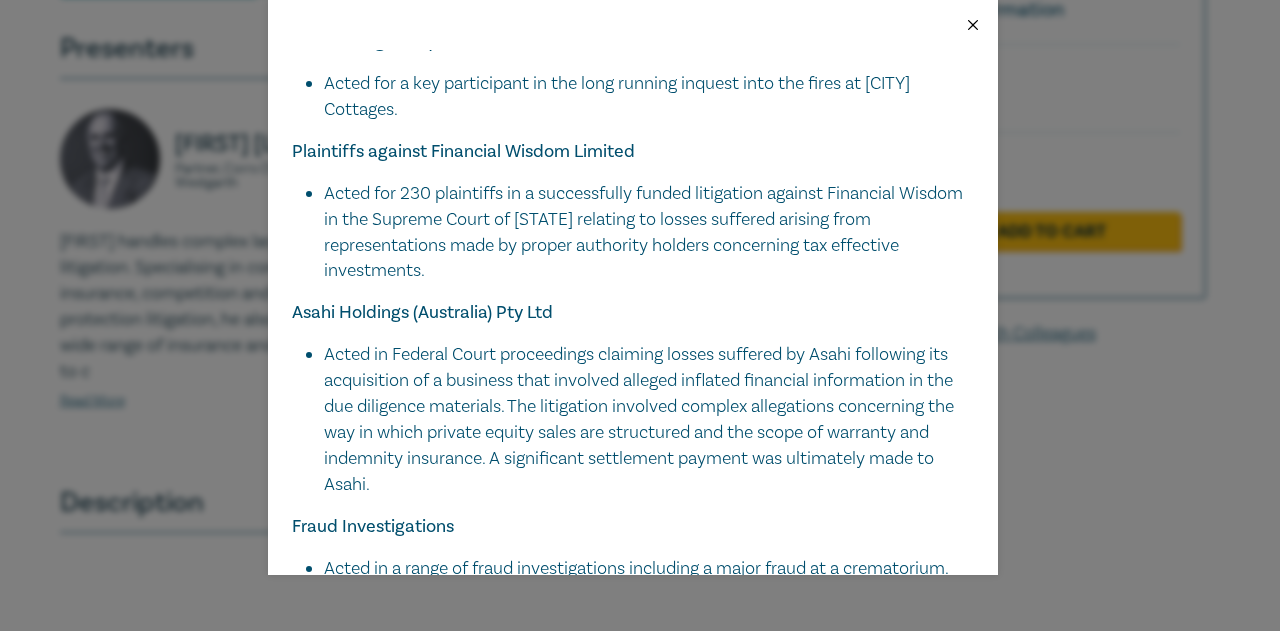 click at bounding box center [973, 25] 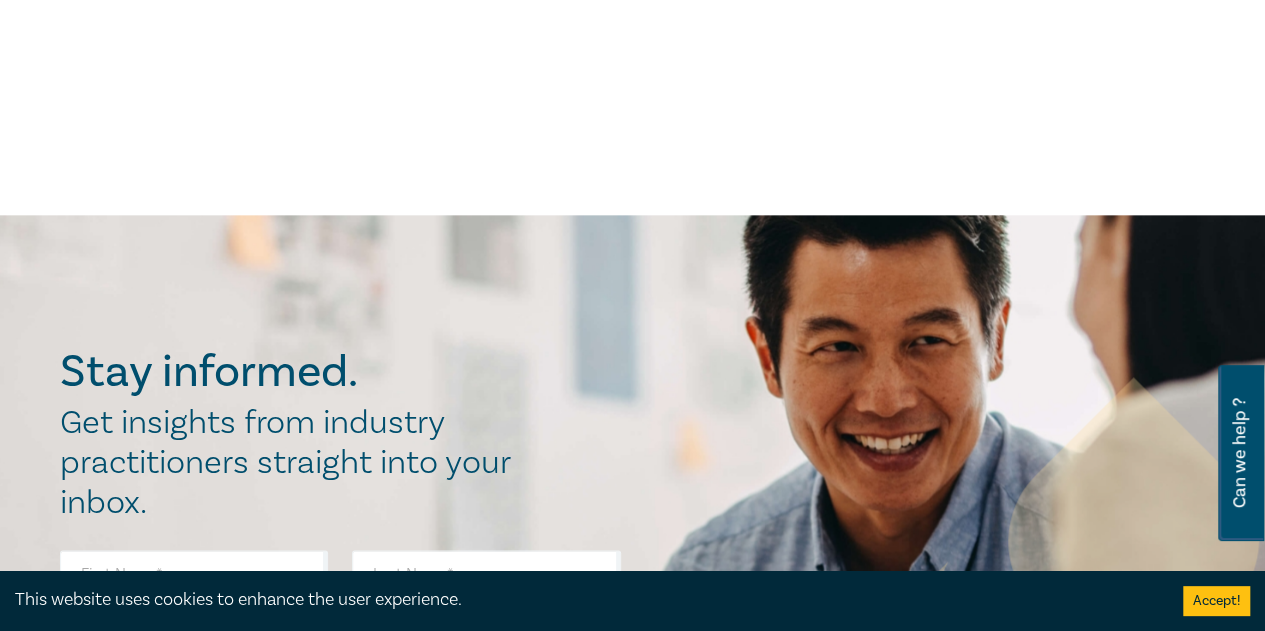 scroll, scrollTop: 800, scrollLeft: 0, axis: vertical 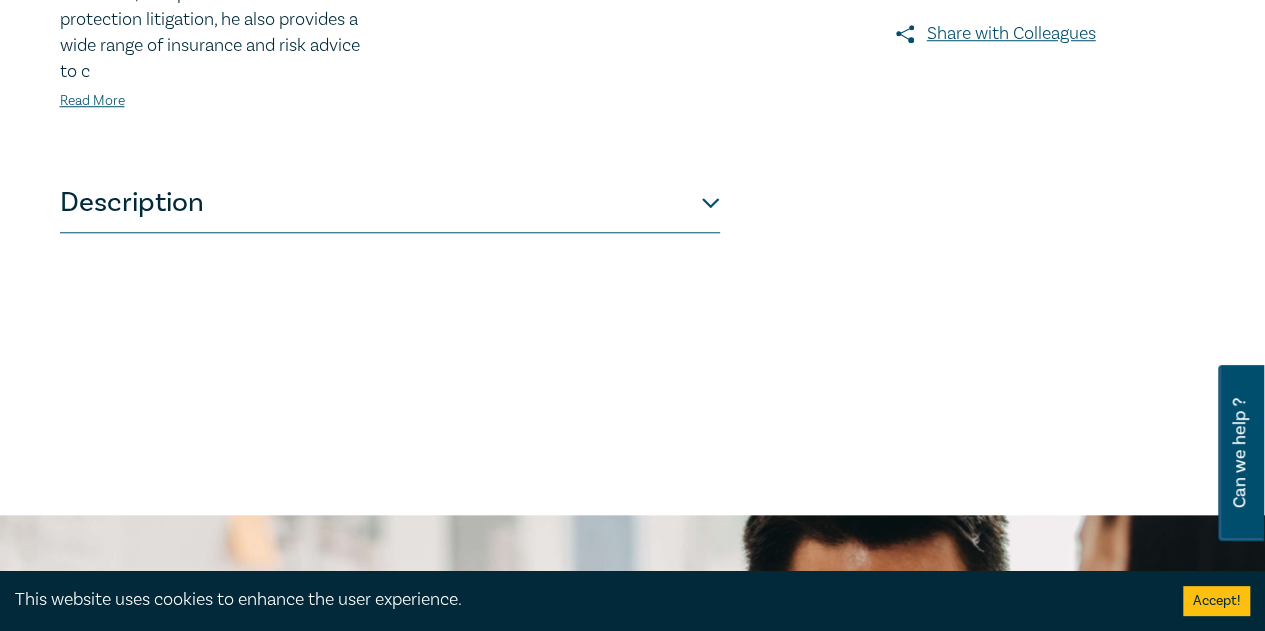 click on "Description" at bounding box center [390, 203] 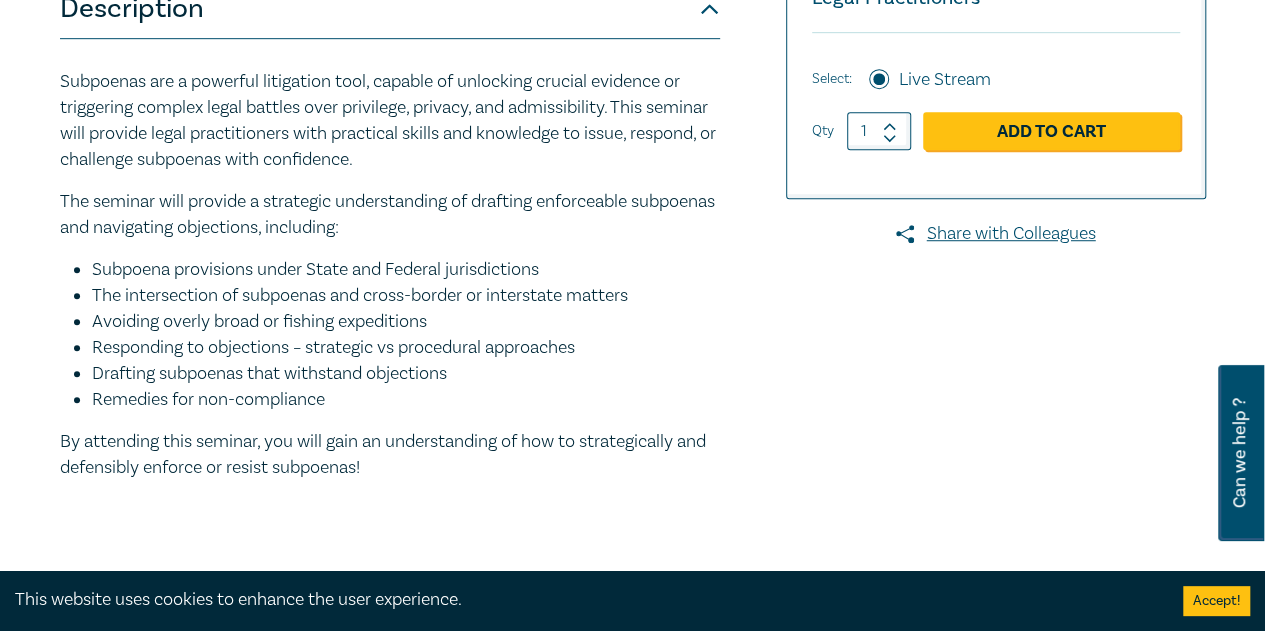 scroll, scrollTop: 0, scrollLeft: 0, axis: both 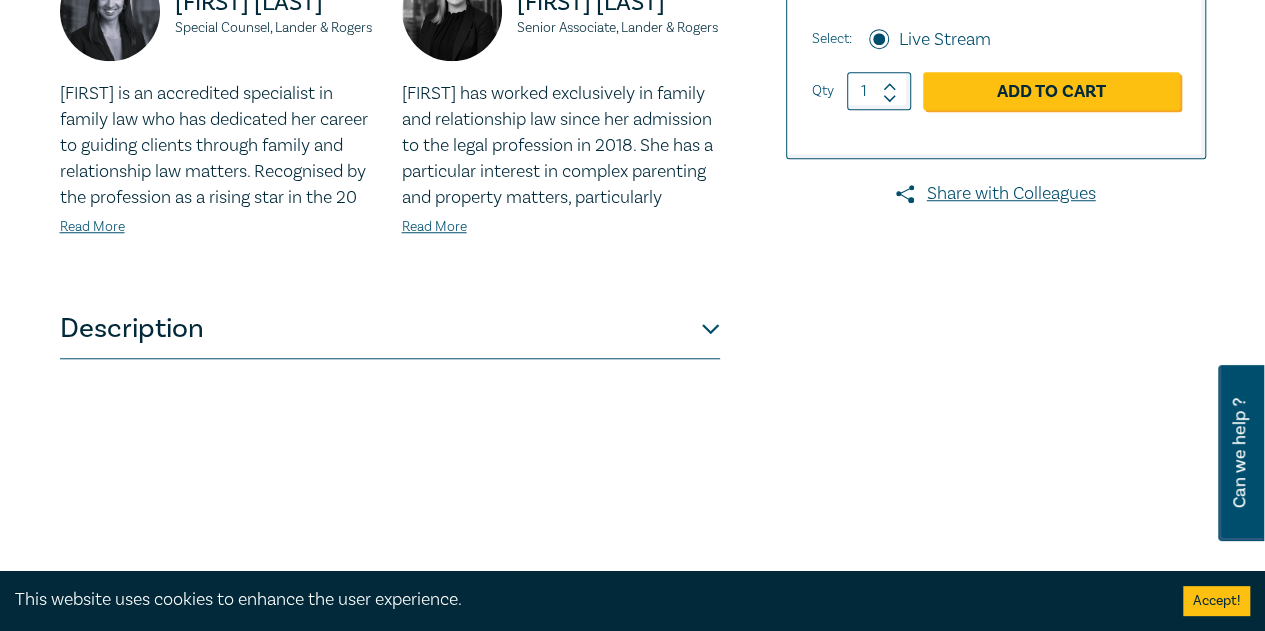 click on "Description" at bounding box center [390, 329] 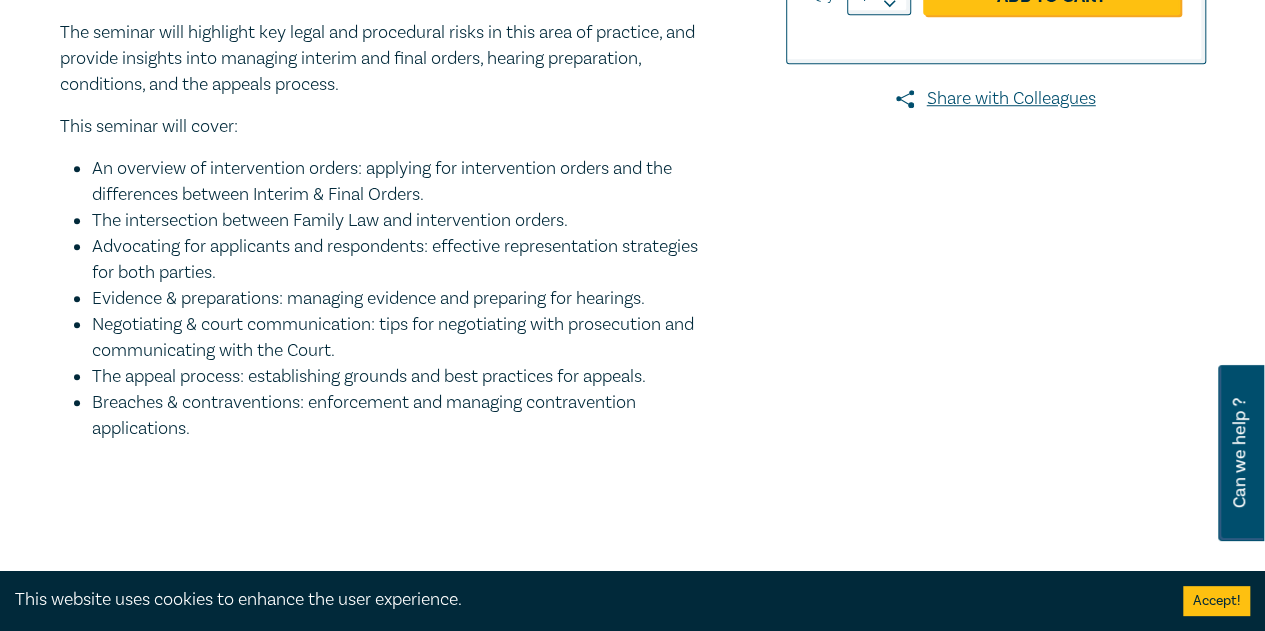scroll, scrollTop: 800, scrollLeft: 0, axis: vertical 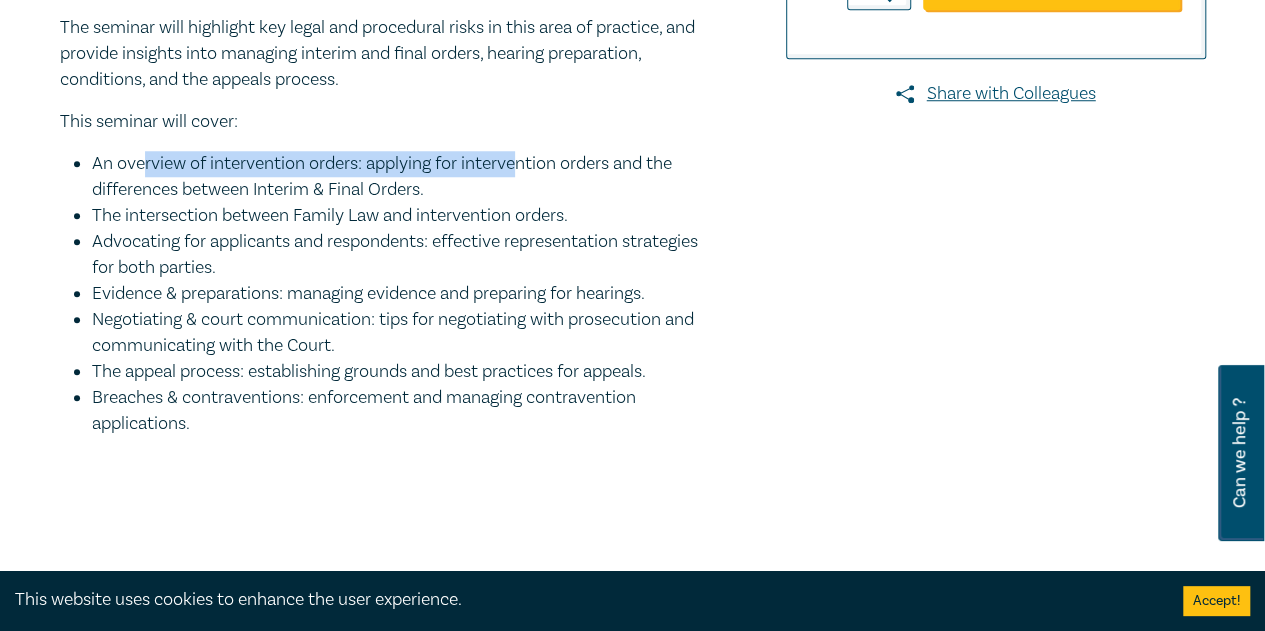 drag, startPoint x: 144, startPoint y: 163, endPoint x: 516, endPoint y: 169, distance: 372.04837 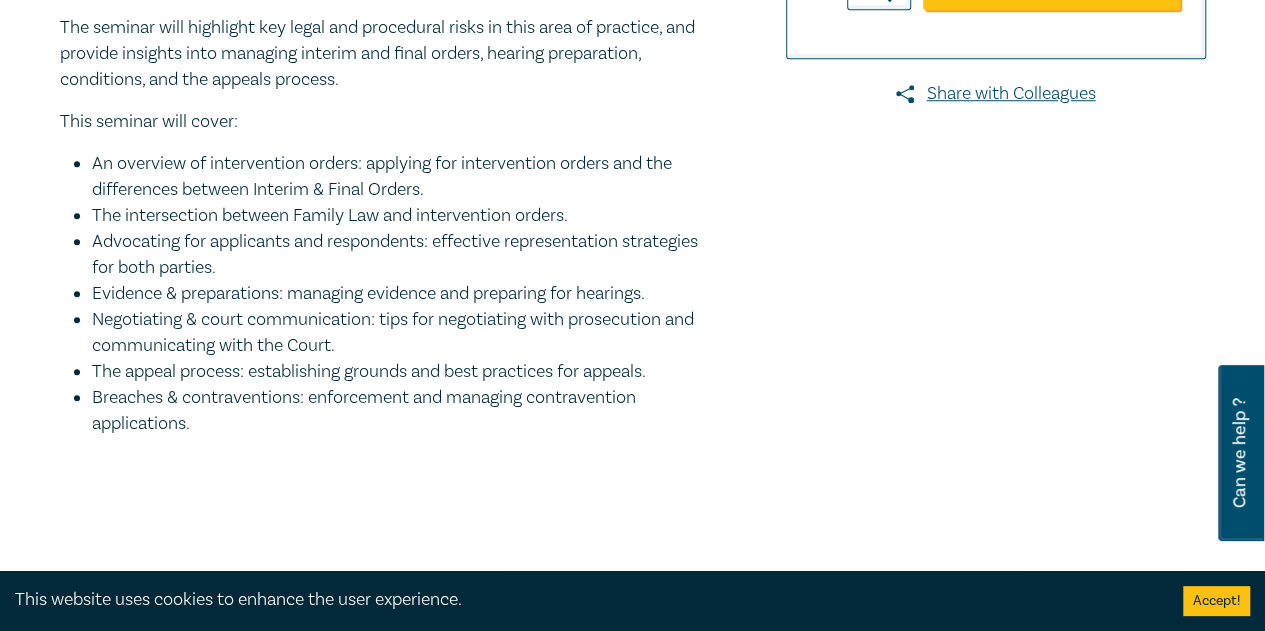 click on "An overview of intervention orders: applying for intervention orders and the differences between Interim & Final Orders." at bounding box center (406, 177) 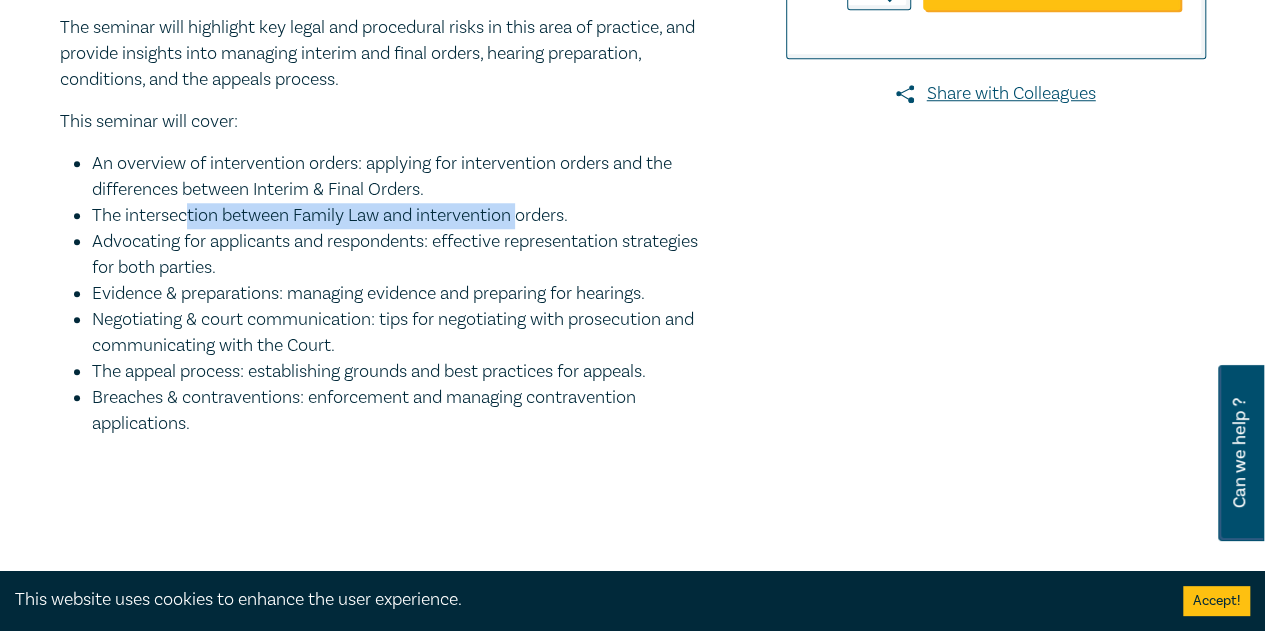 drag, startPoint x: 184, startPoint y: 214, endPoint x: 525, endPoint y: 214, distance: 341 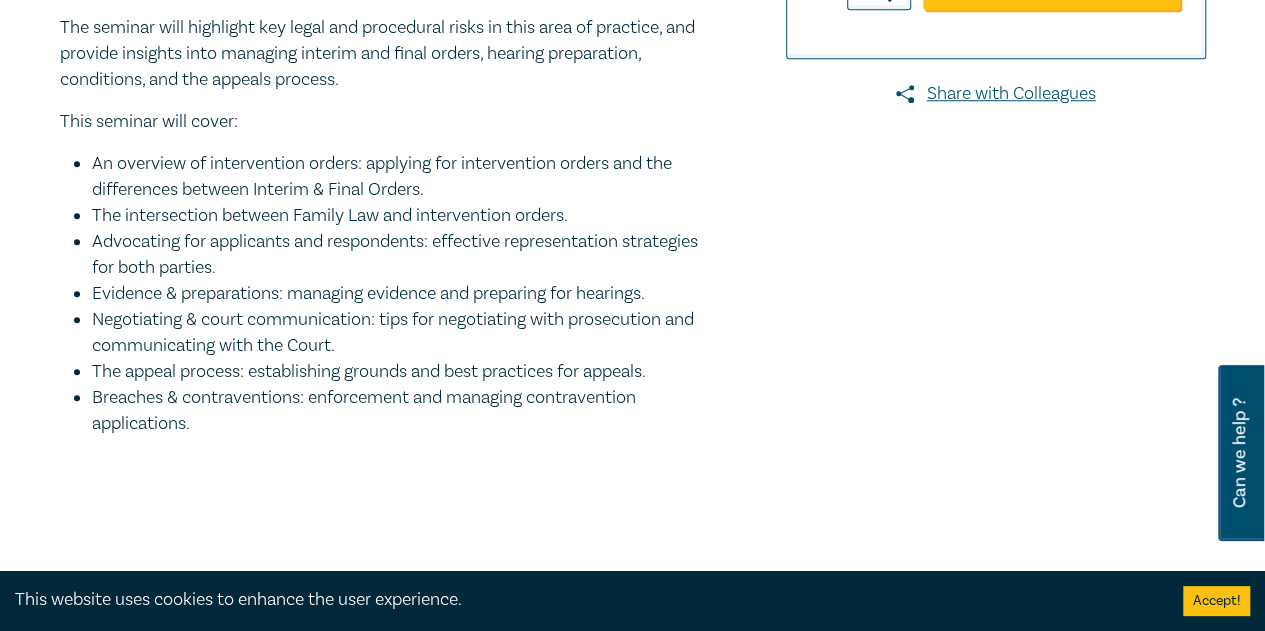 click on "Advocating for applicants and respondents: effective representation strategies for both parties." at bounding box center [406, 255] 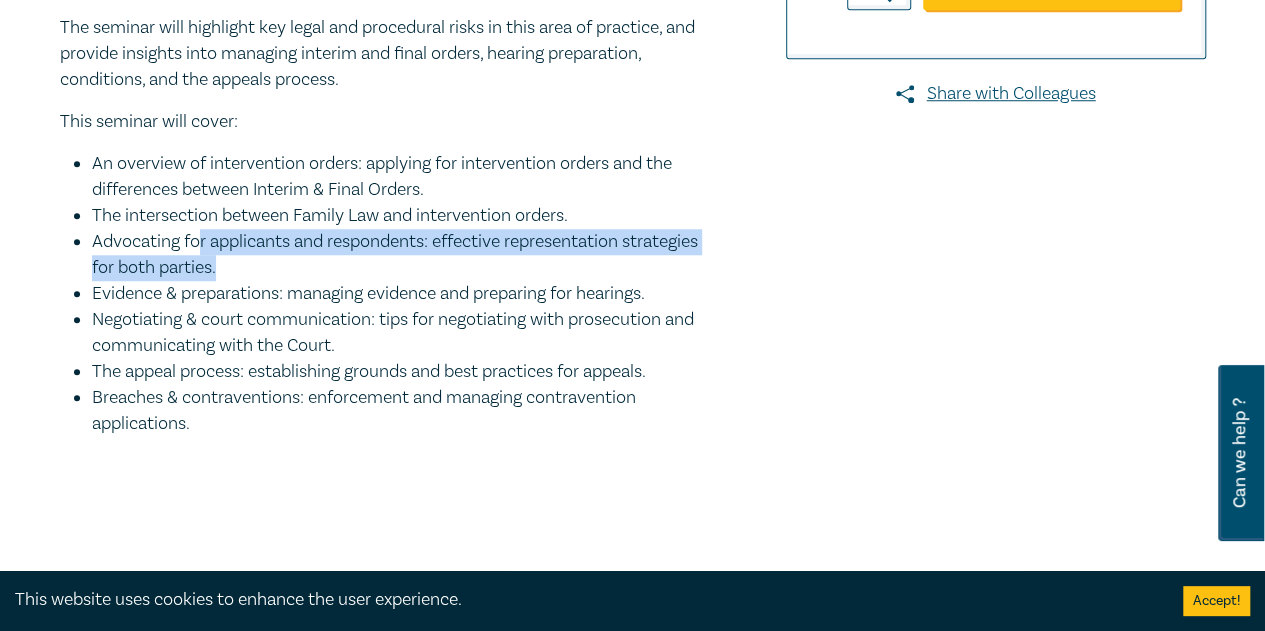 drag, startPoint x: 294, startPoint y: 252, endPoint x: 408, endPoint y: 265, distance: 114.73883 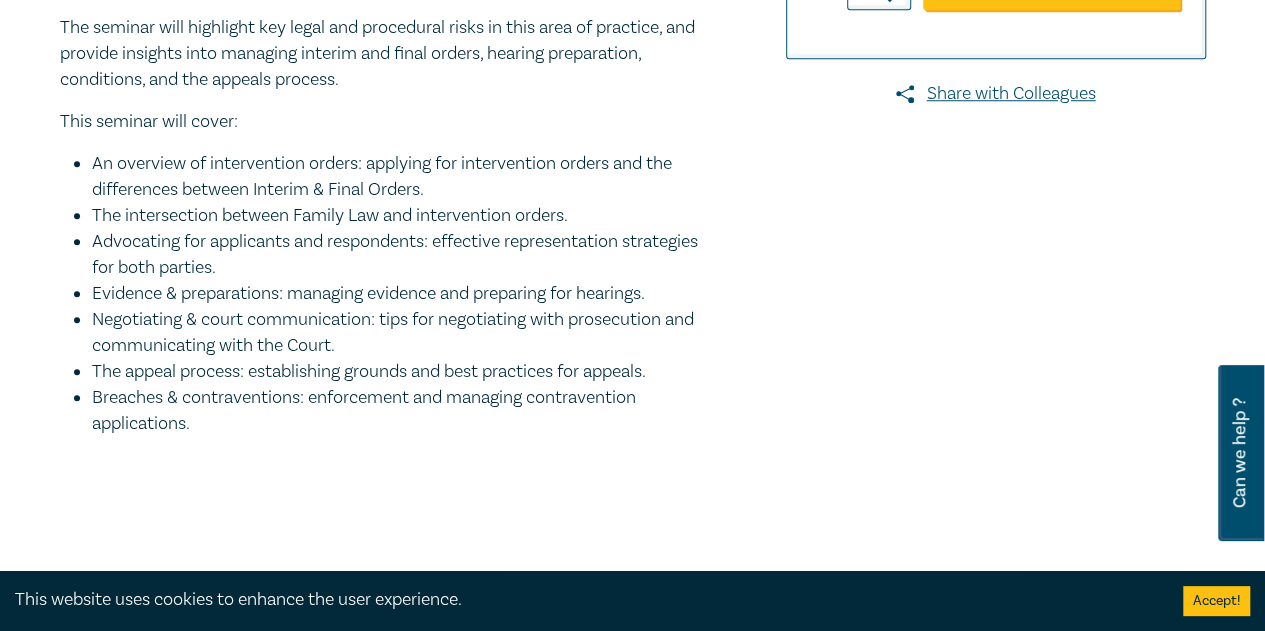 click on "Evidence & preparations: managing evidence and preparing for hearings." at bounding box center (406, 294) 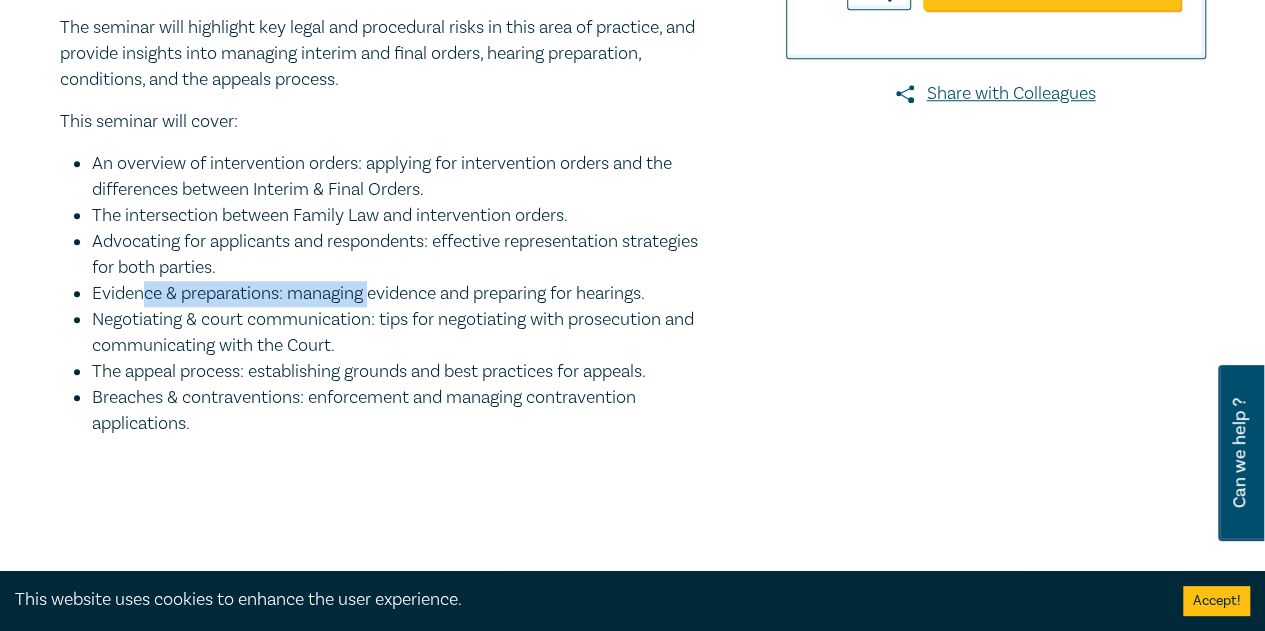 drag, startPoint x: 144, startPoint y: 293, endPoint x: 376, endPoint y: 294, distance: 232.00215 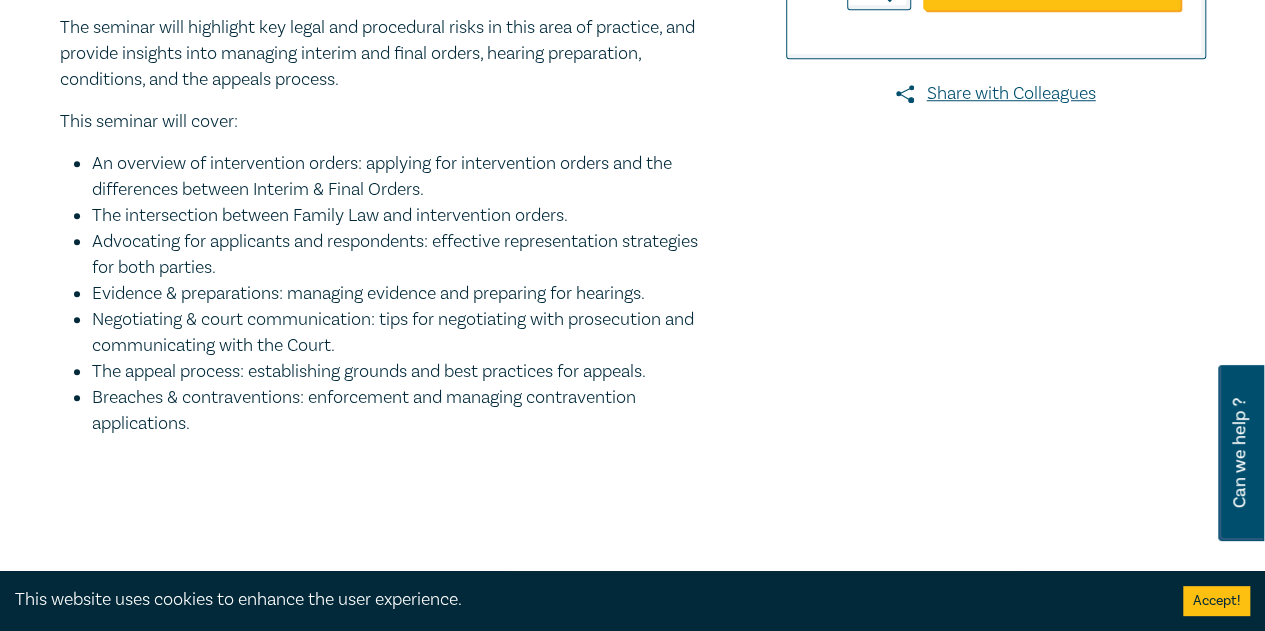 click on "Evidence & preparations: managing evidence and preparing for hearings." at bounding box center [406, 294] 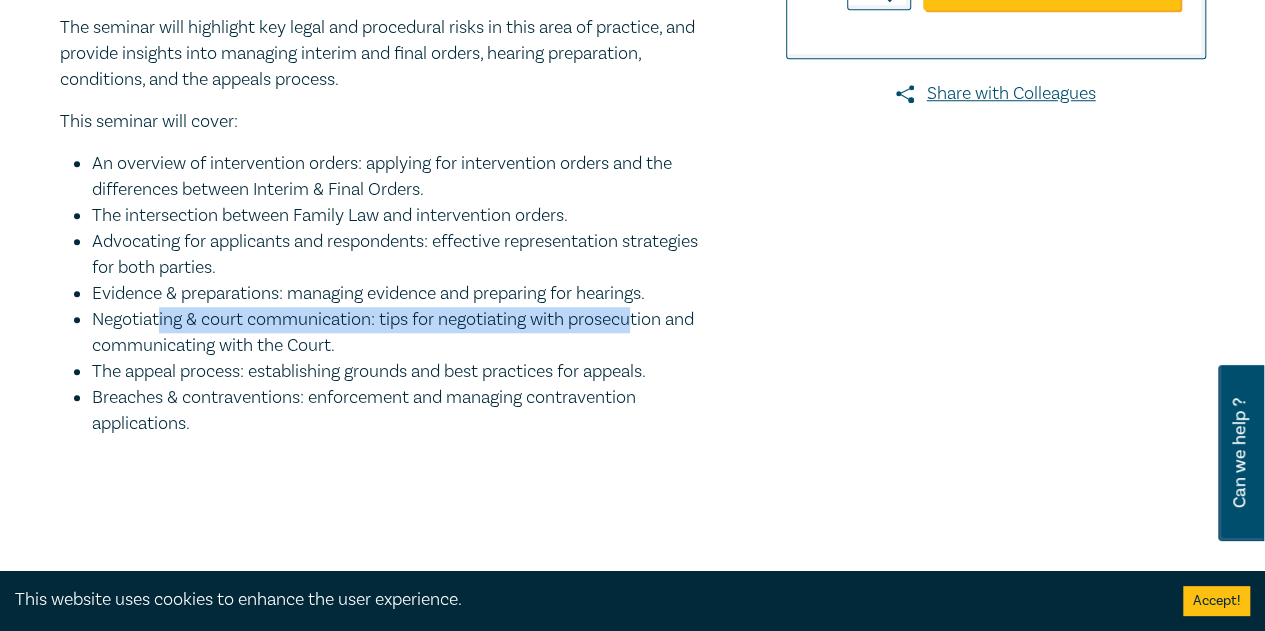 drag, startPoint x: 158, startPoint y: 325, endPoint x: 649, endPoint y: 328, distance: 491.00916 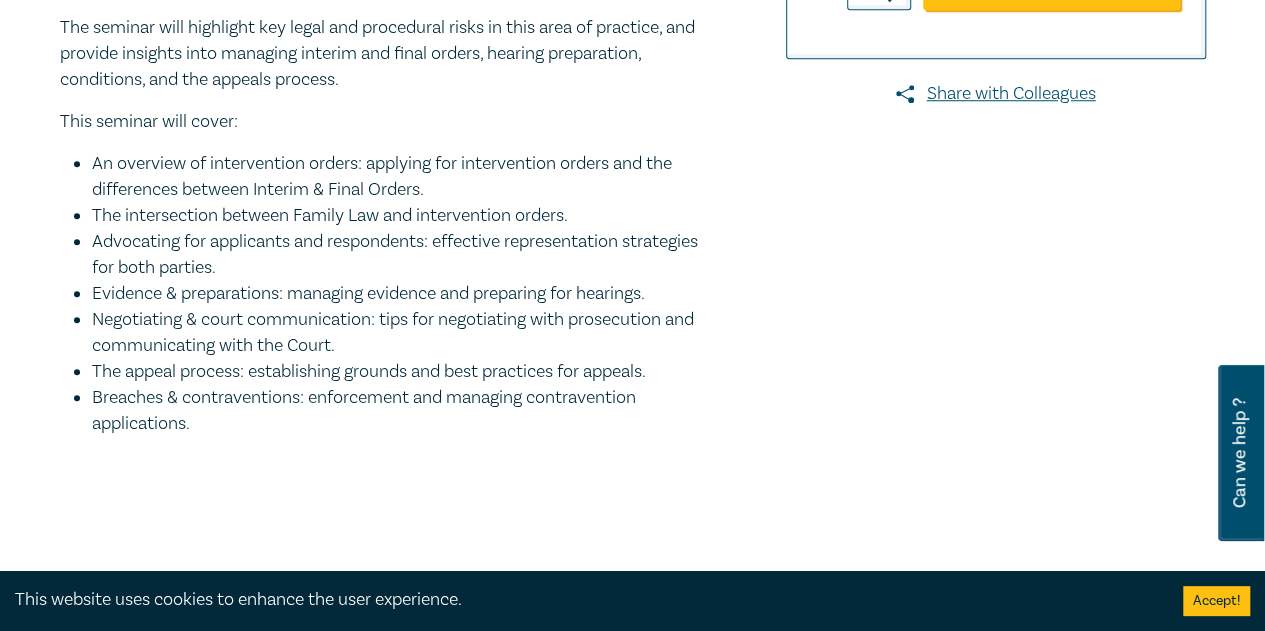 click on "Negotiating & court communication: tips for negotiating with prosecution and communicating with the Court." at bounding box center [406, 333] 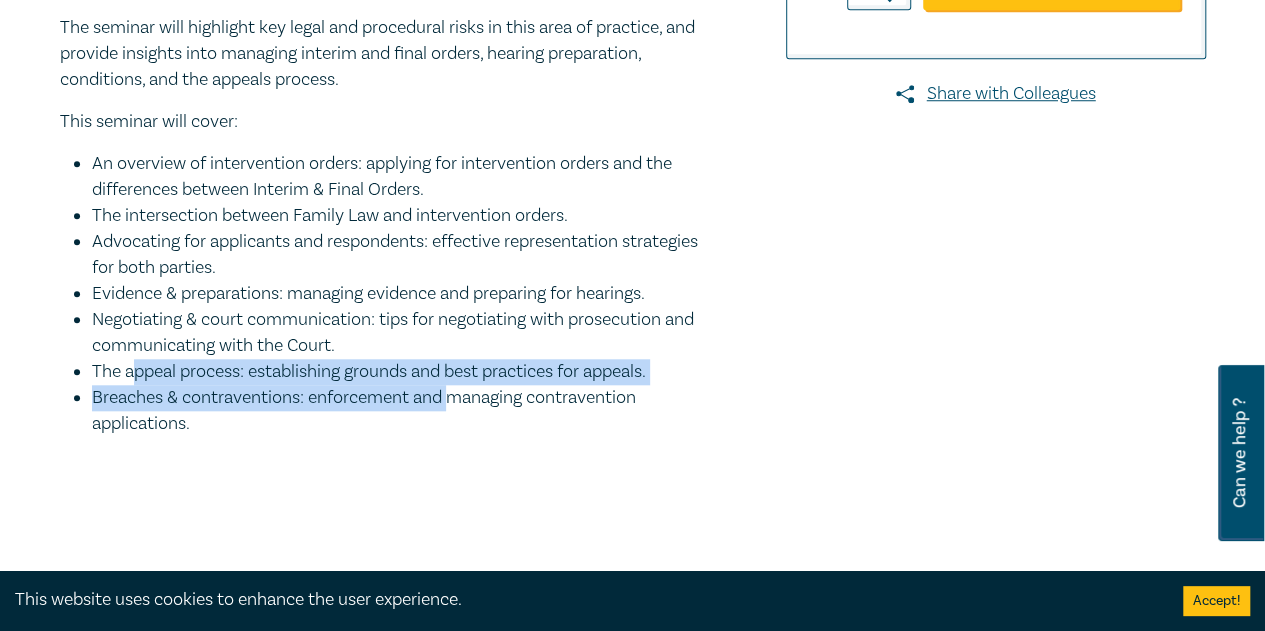 drag, startPoint x: 133, startPoint y: 375, endPoint x: 453, endPoint y: 390, distance: 320.35138 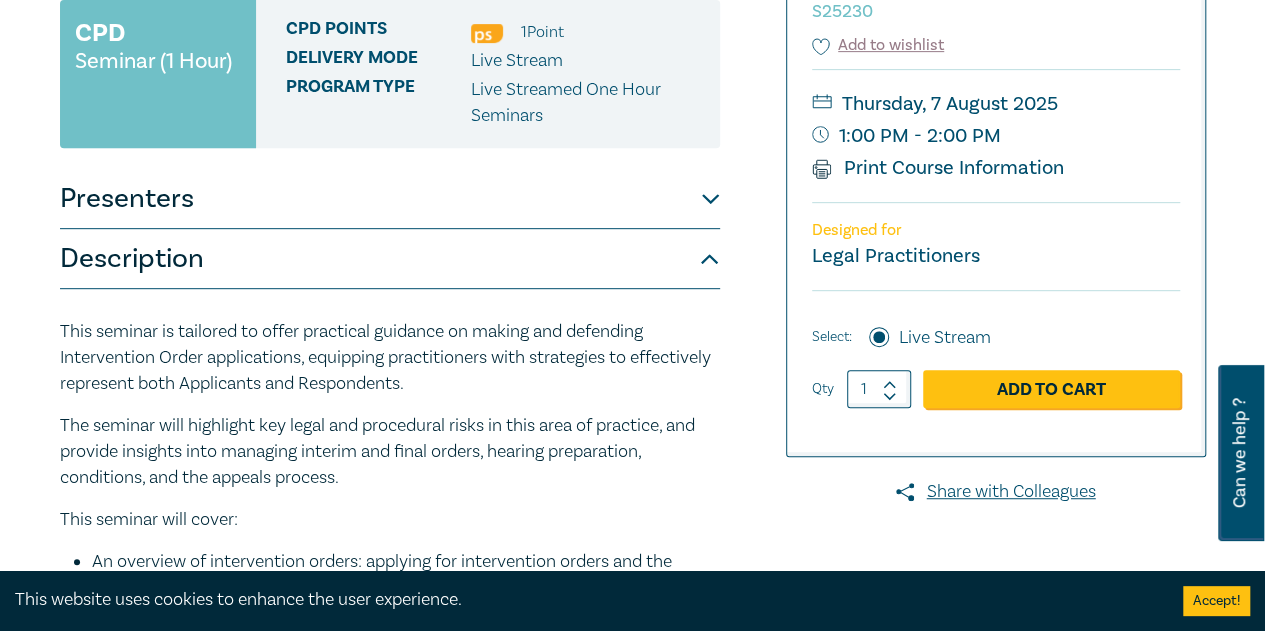 scroll, scrollTop: 400, scrollLeft: 0, axis: vertical 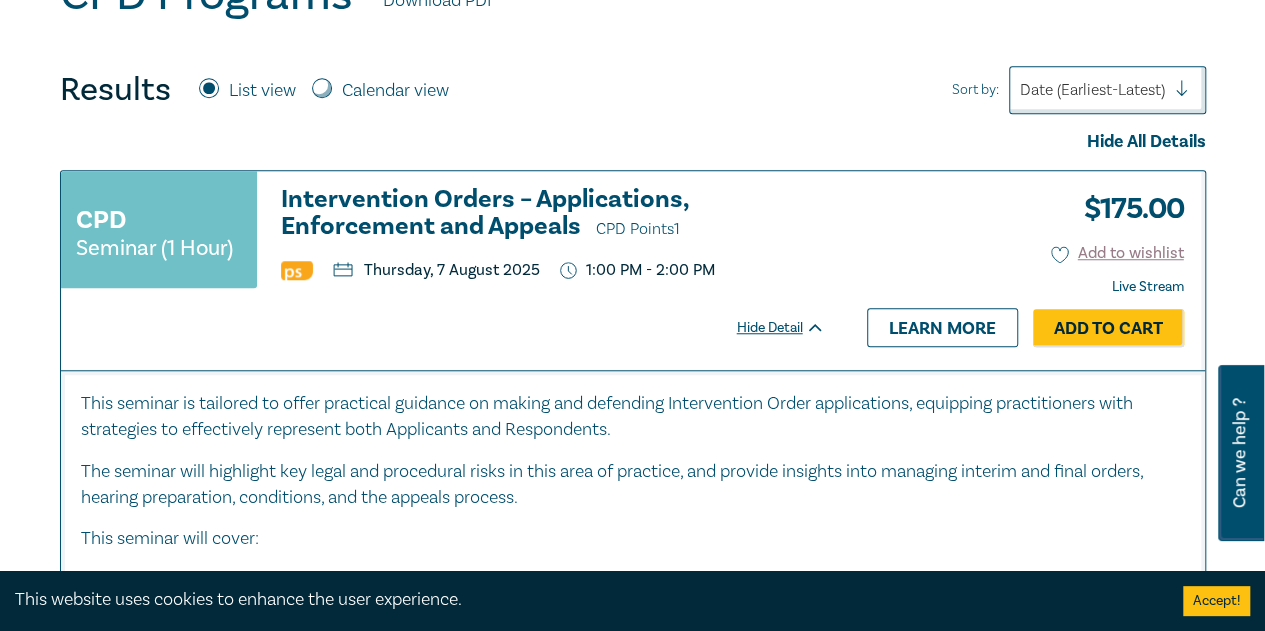 click on "Hide Detail" at bounding box center (792, 328) 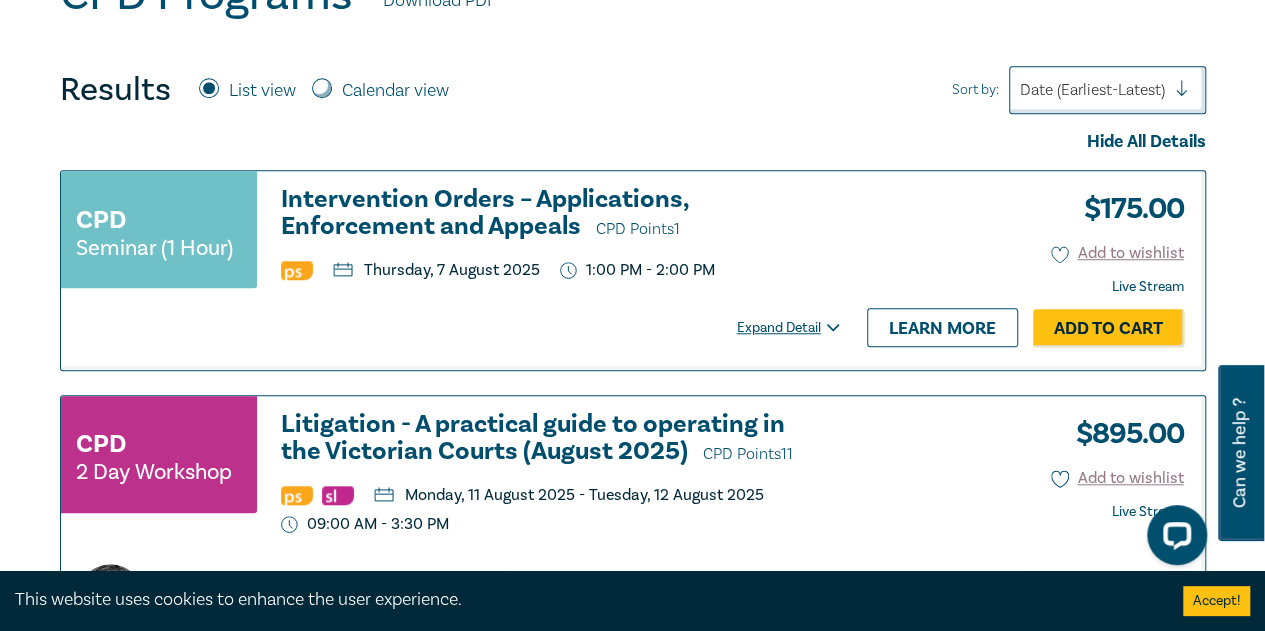 scroll, scrollTop: 0, scrollLeft: 0, axis: both 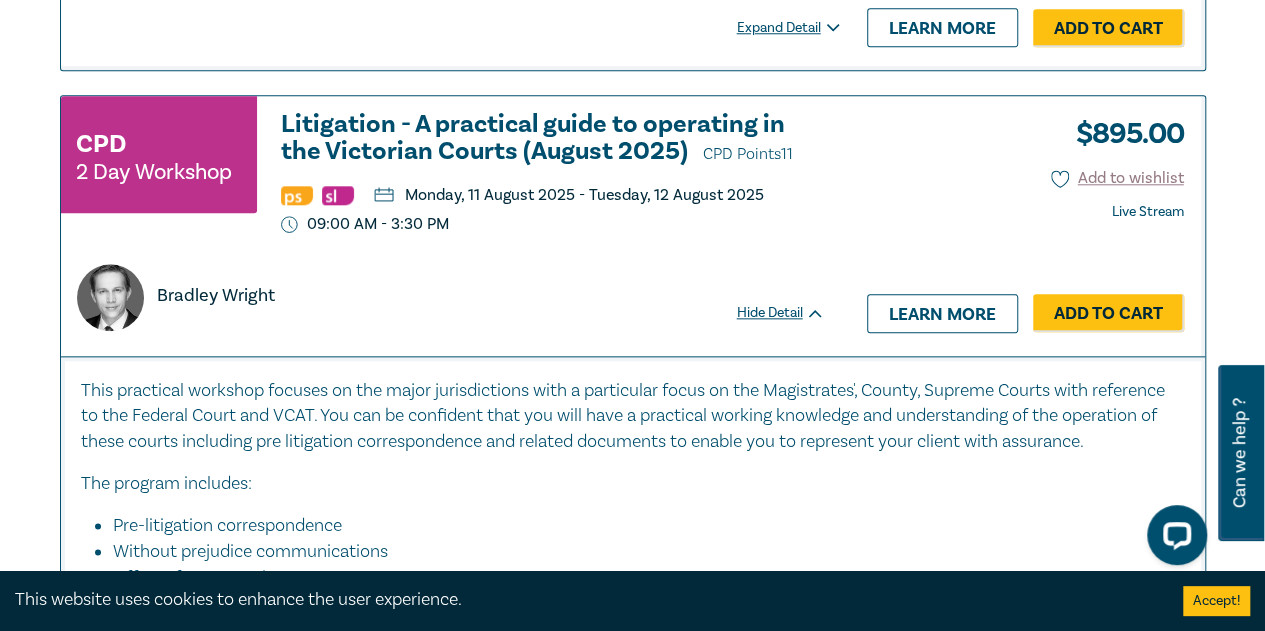 click on "Hide Detail   Learn more Add to Cart" at bounding box center (960, 313) 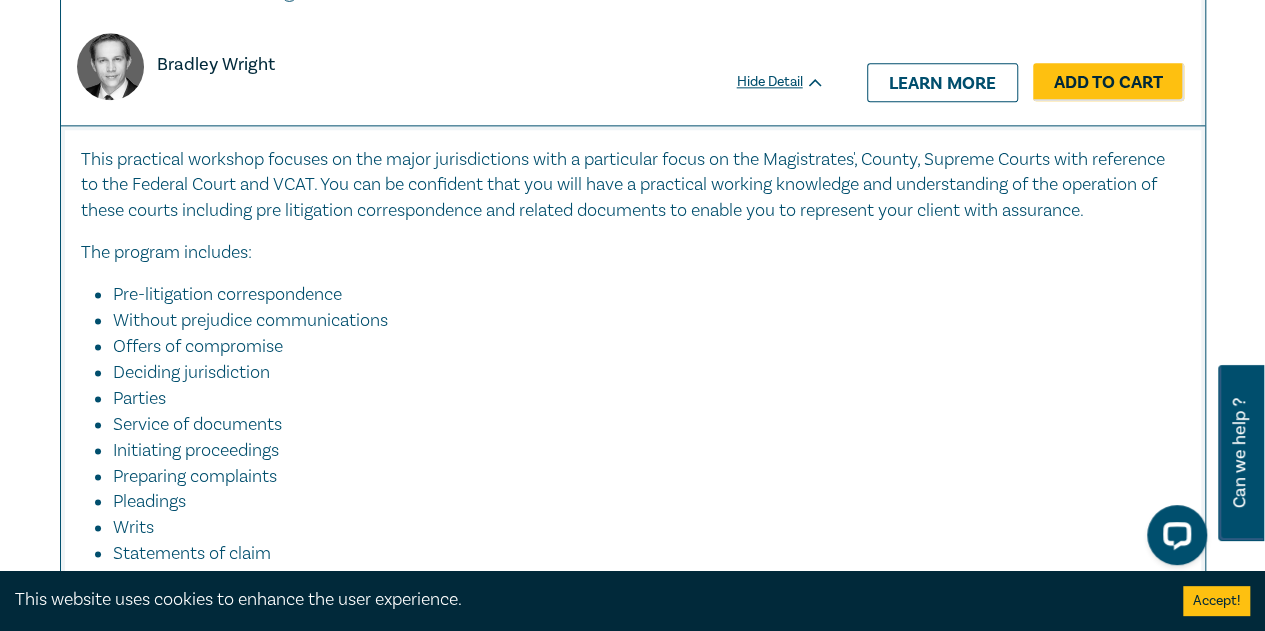 scroll, scrollTop: 1200, scrollLeft: 0, axis: vertical 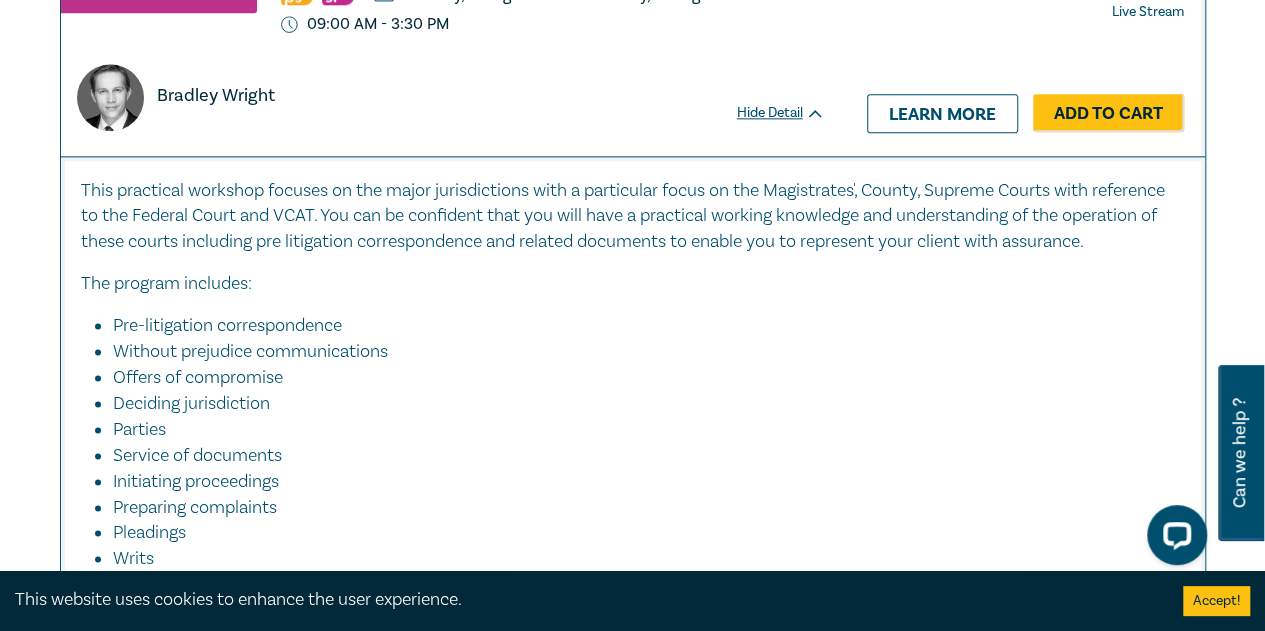 click on "Hide Detail" at bounding box center [792, 113] 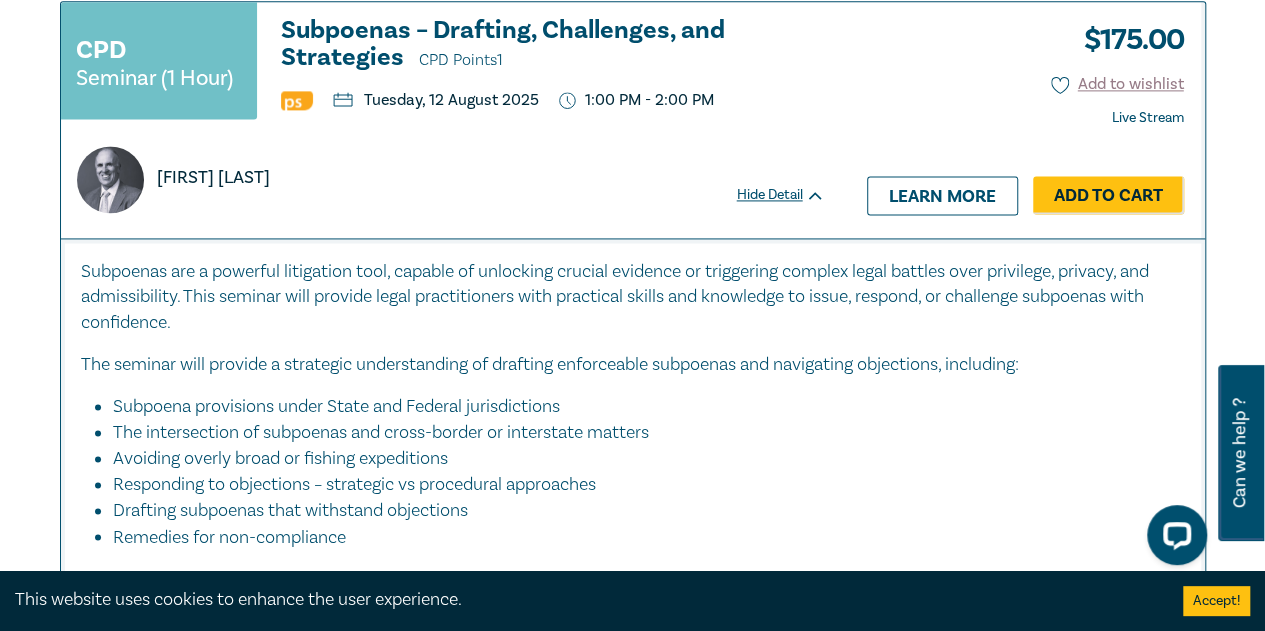 scroll, scrollTop: 1400, scrollLeft: 0, axis: vertical 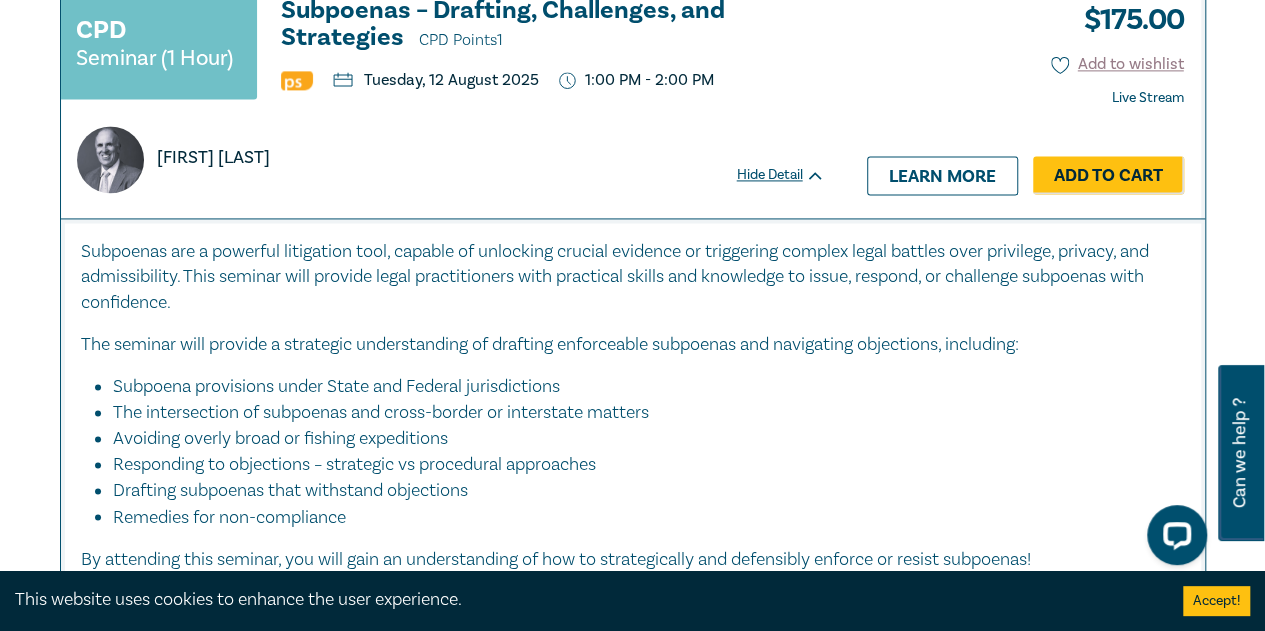 click on "Hide Detail" at bounding box center [792, 175] 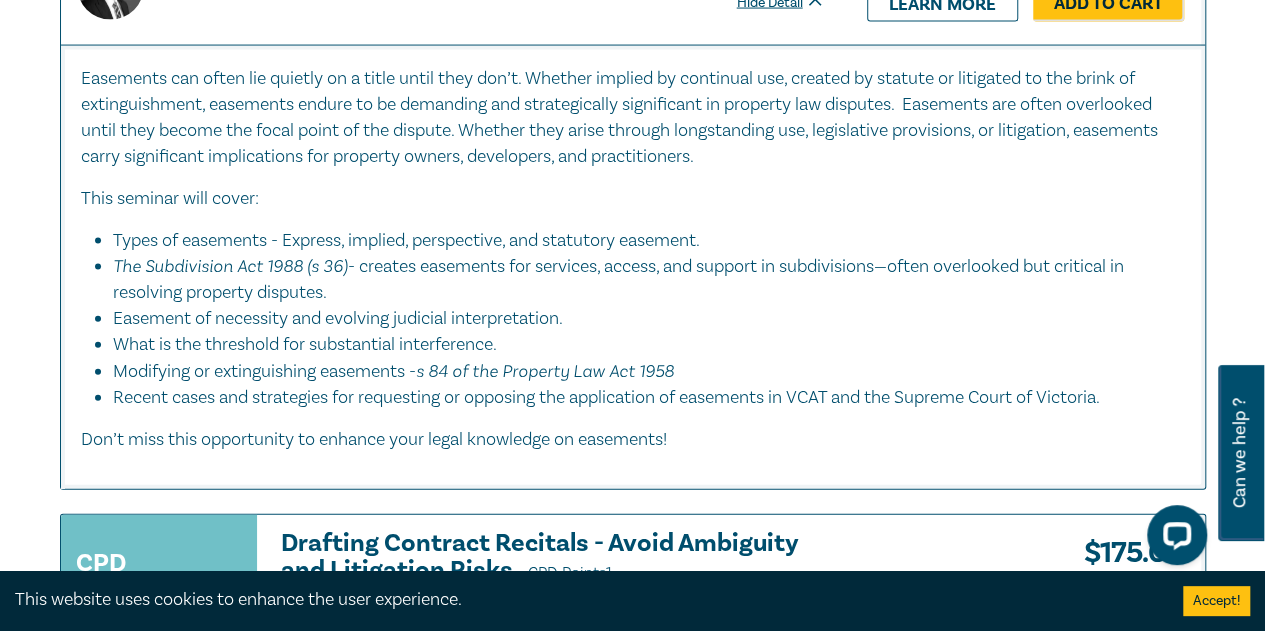scroll, scrollTop: 1800, scrollLeft: 0, axis: vertical 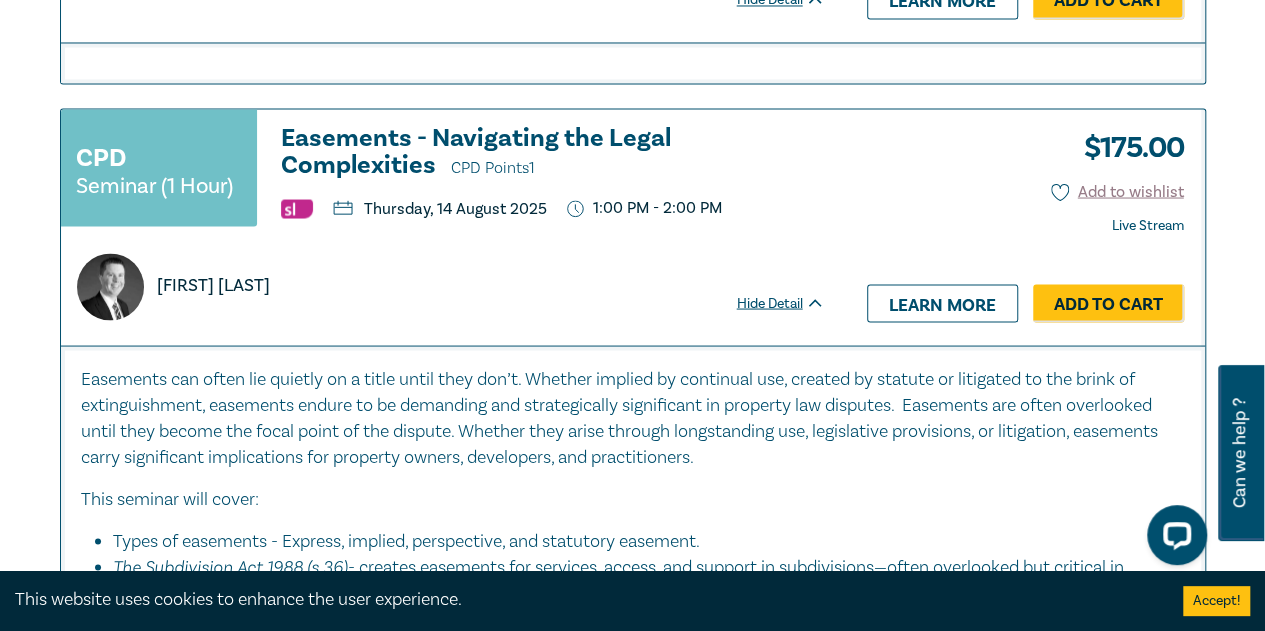 click on "Hide Detail" at bounding box center [792, 303] 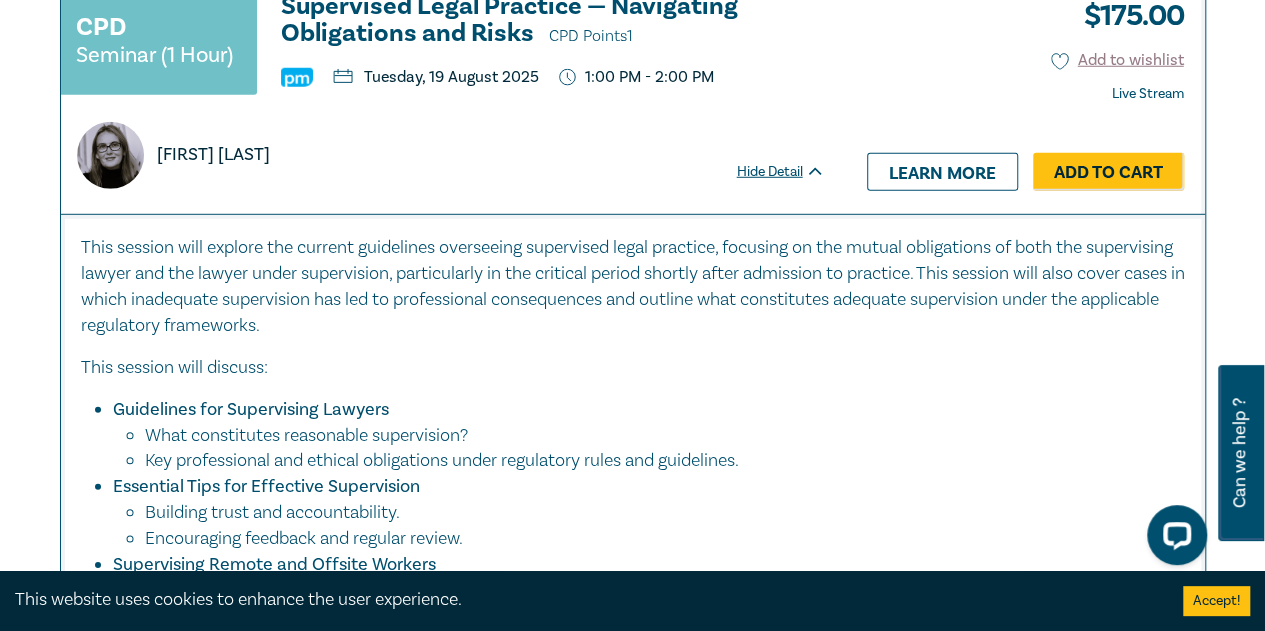 scroll, scrollTop: 2700, scrollLeft: 0, axis: vertical 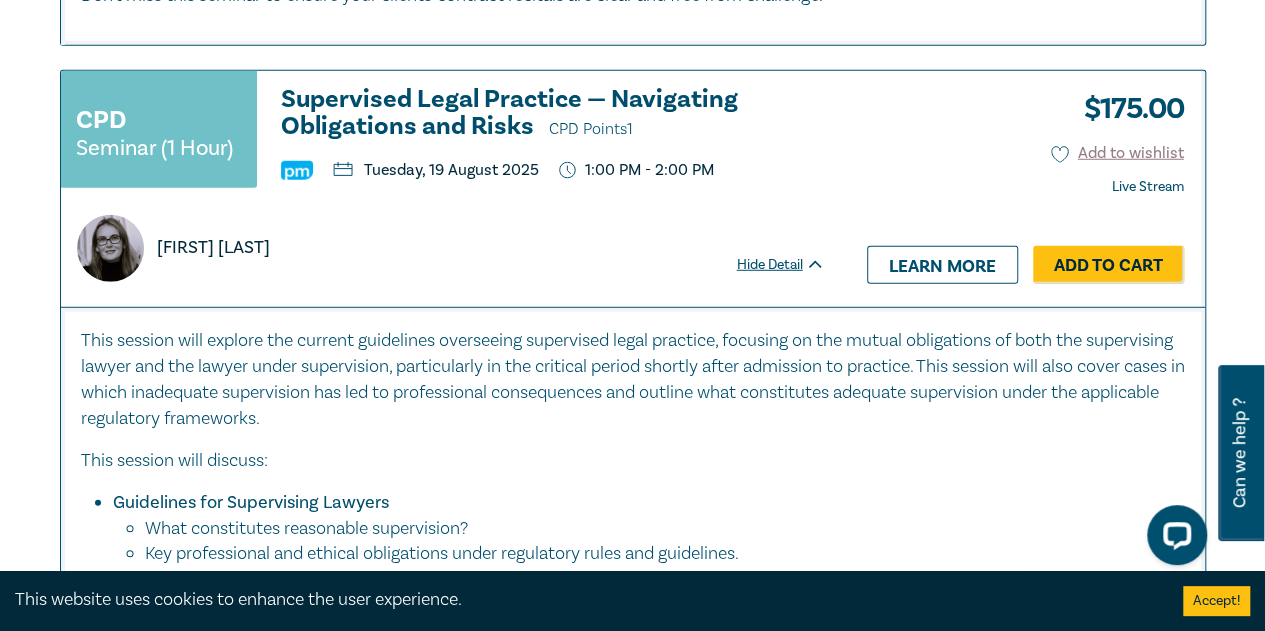 click on "Hide Detail" at bounding box center [792, 265] 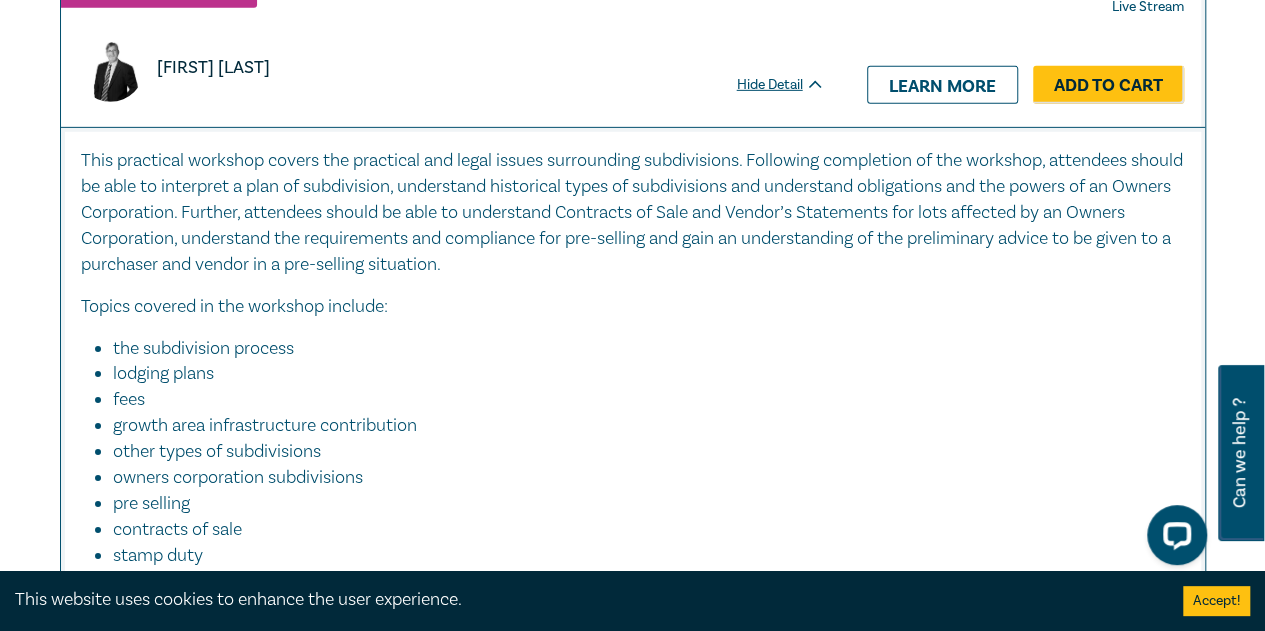 scroll, scrollTop: 3100, scrollLeft: 0, axis: vertical 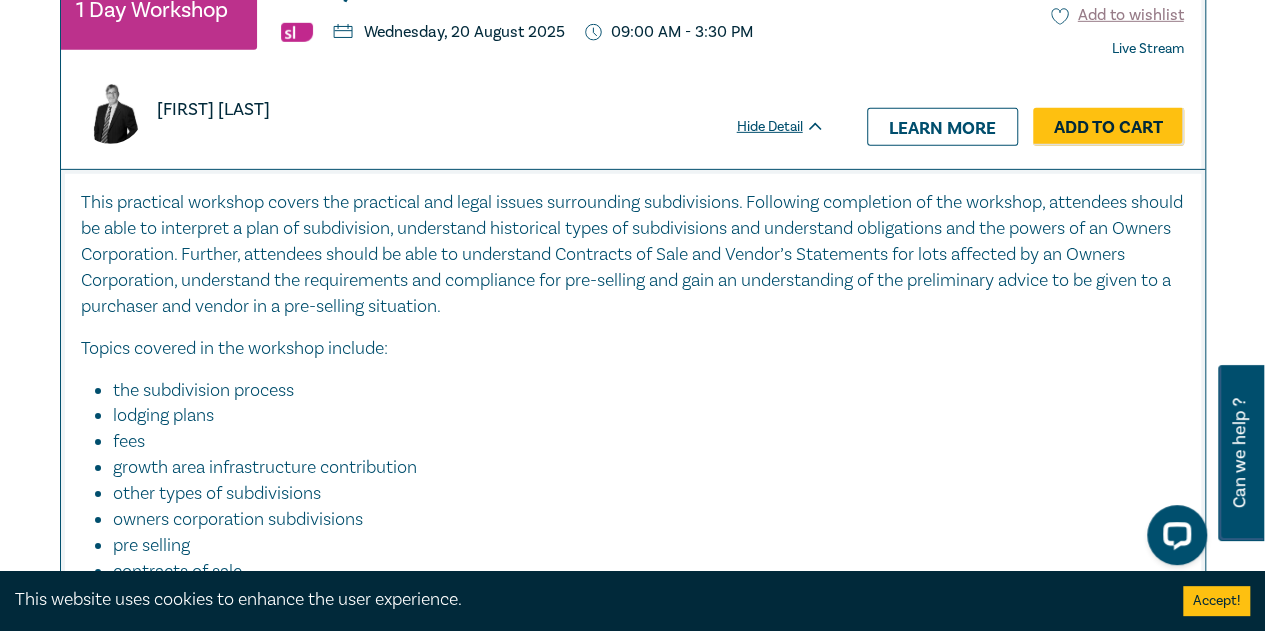 click on "Hide Detail" at bounding box center [792, 127] 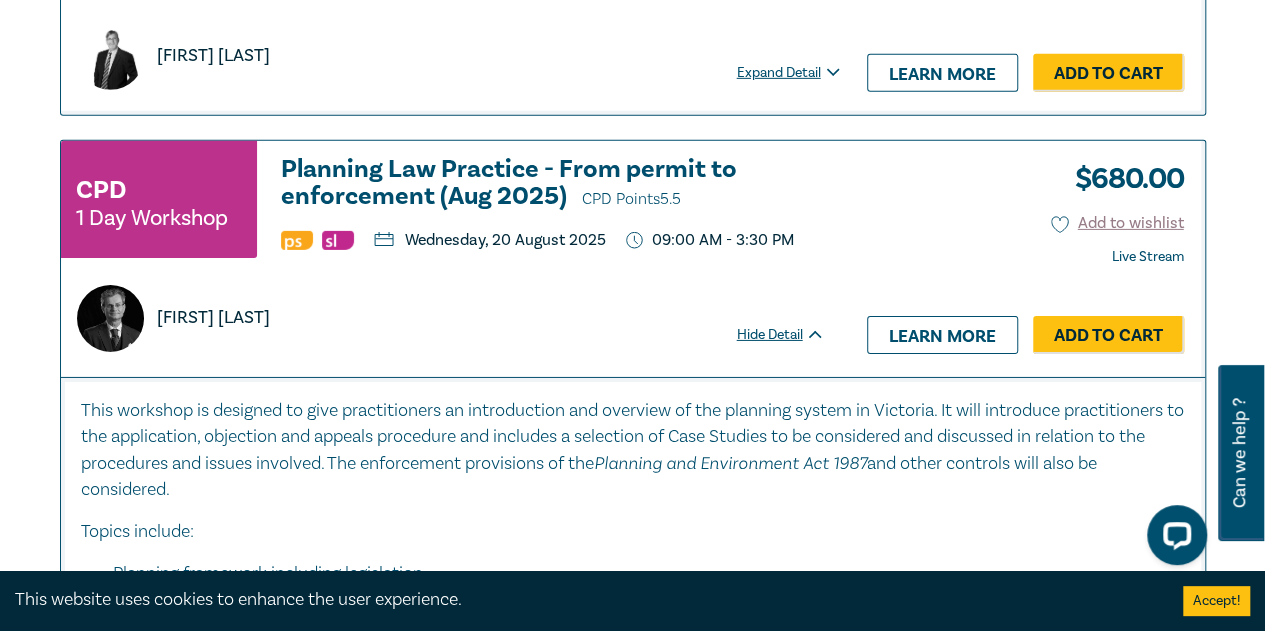 scroll, scrollTop: 3200, scrollLeft: 0, axis: vertical 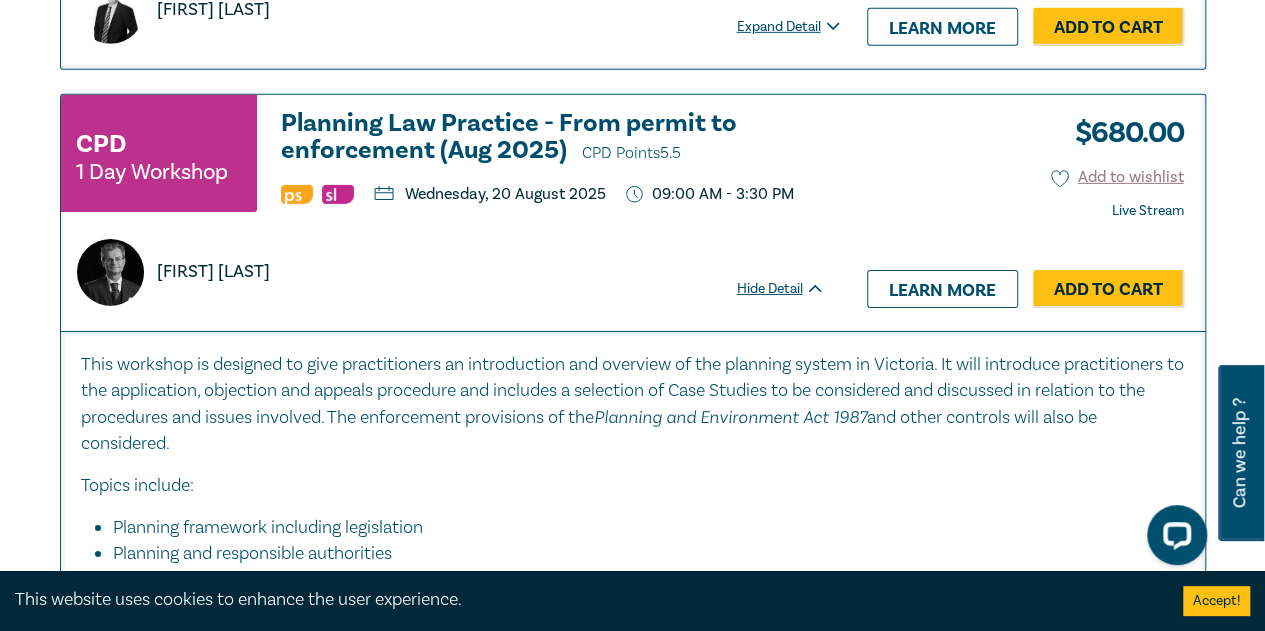 click on "Hide Detail" at bounding box center [792, 289] 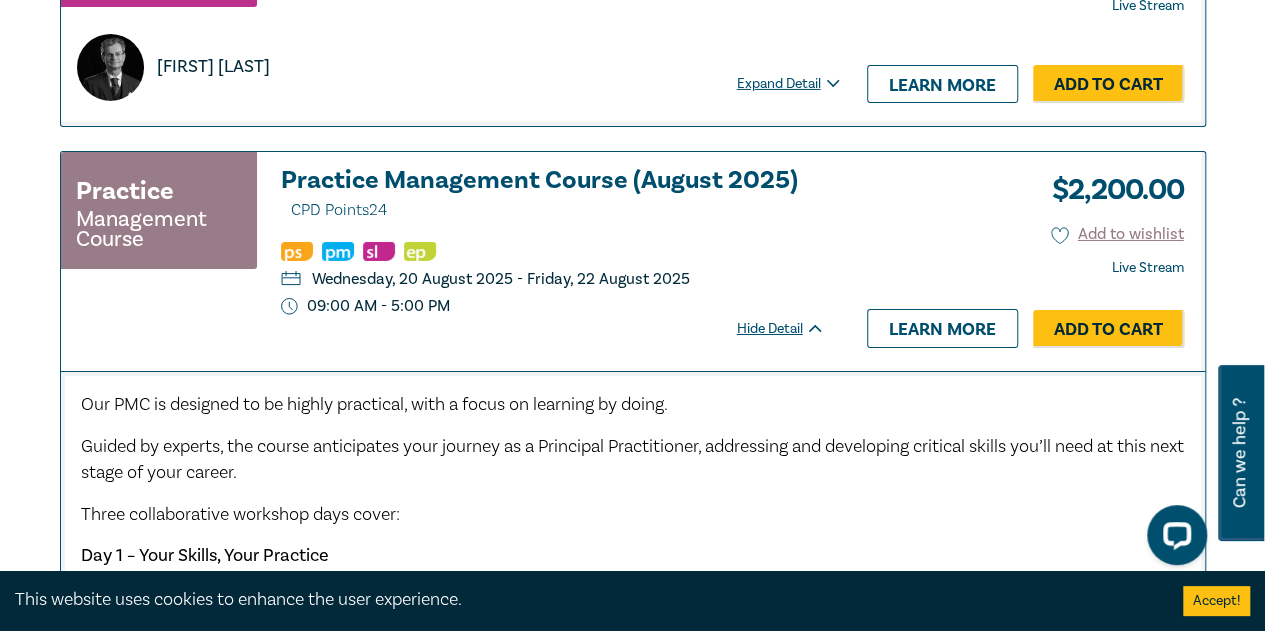 scroll, scrollTop: 3400, scrollLeft: 0, axis: vertical 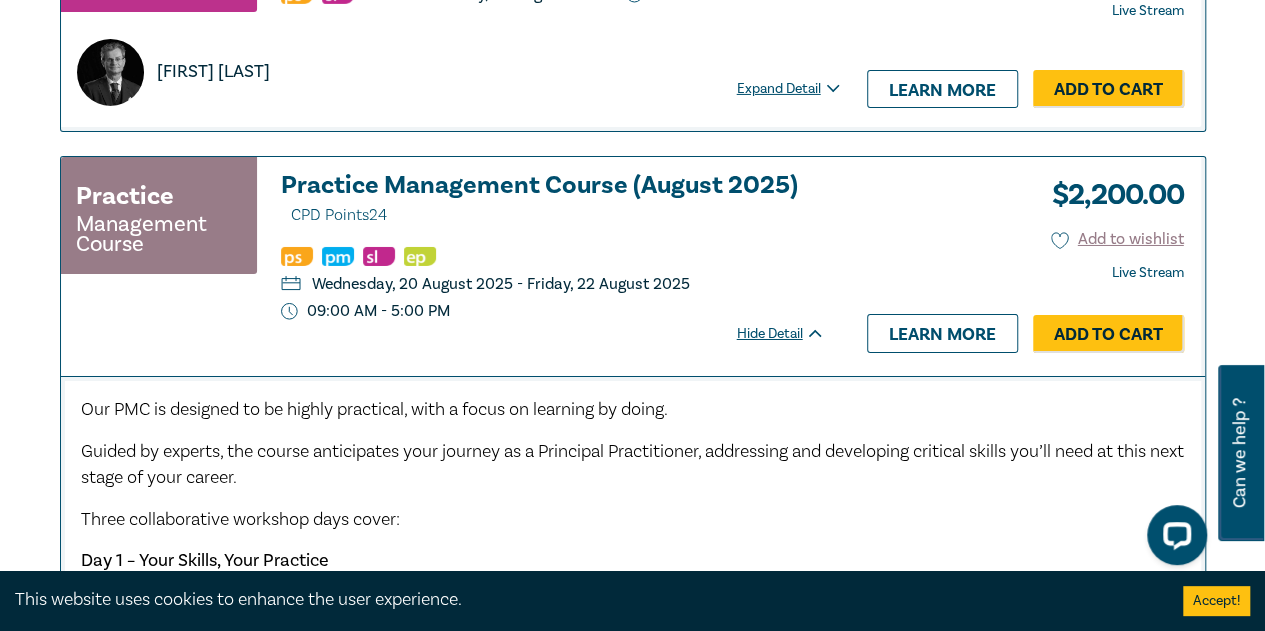 click on "Hide Detail" at bounding box center [792, 334] 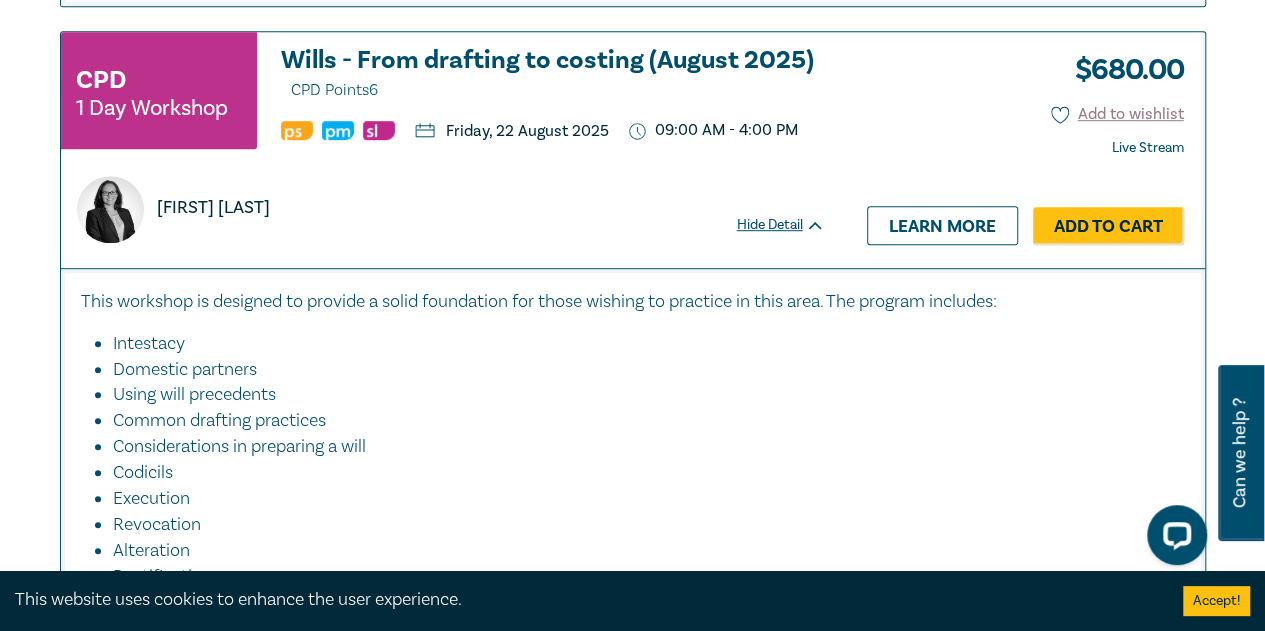 scroll, scrollTop: 4300, scrollLeft: 0, axis: vertical 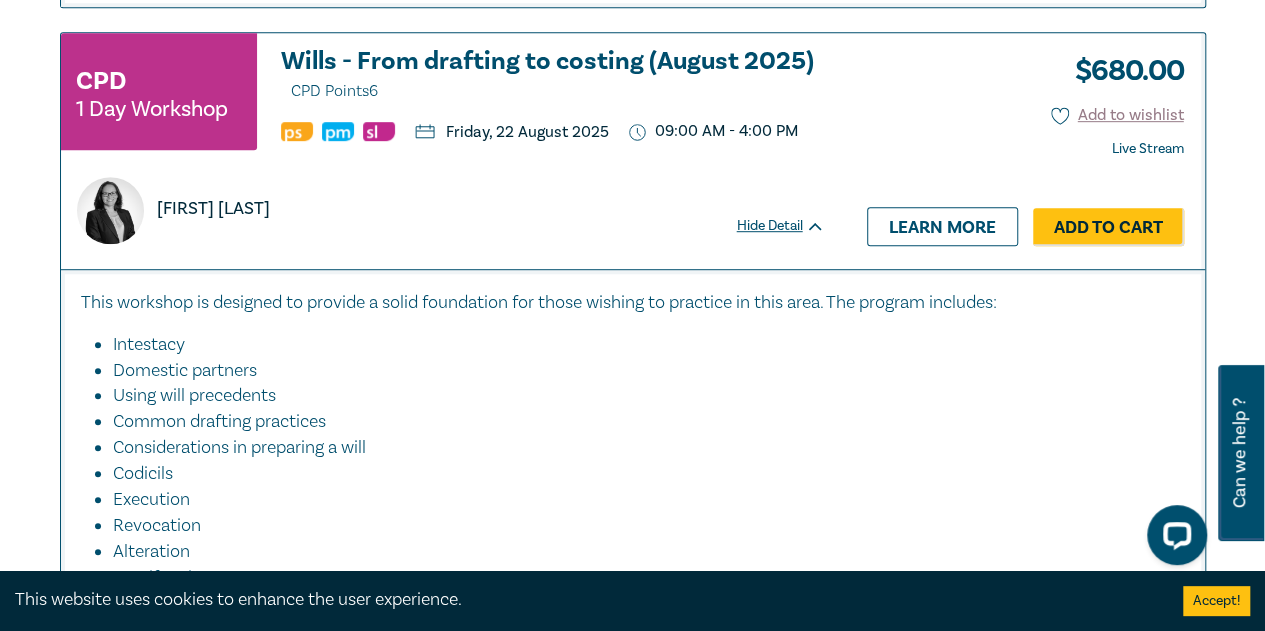 click on "Hide Detail" at bounding box center (792, 226) 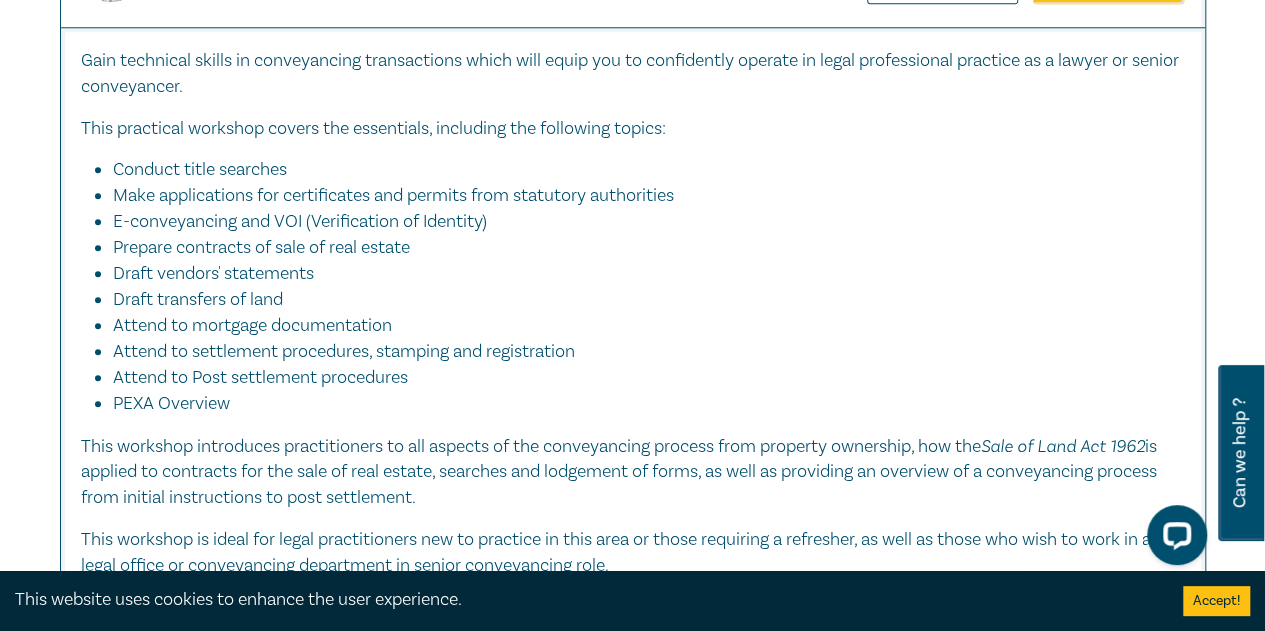 scroll, scrollTop: 4500, scrollLeft: 0, axis: vertical 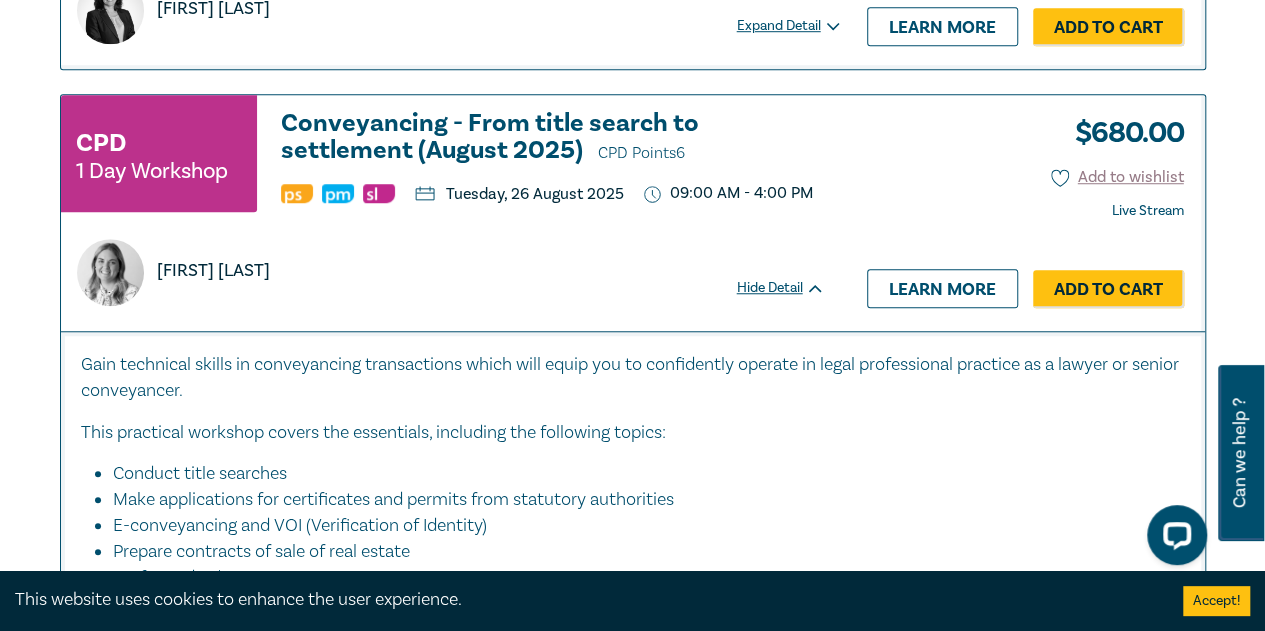 click on "Hide Detail" at bounding box center (792, 288) 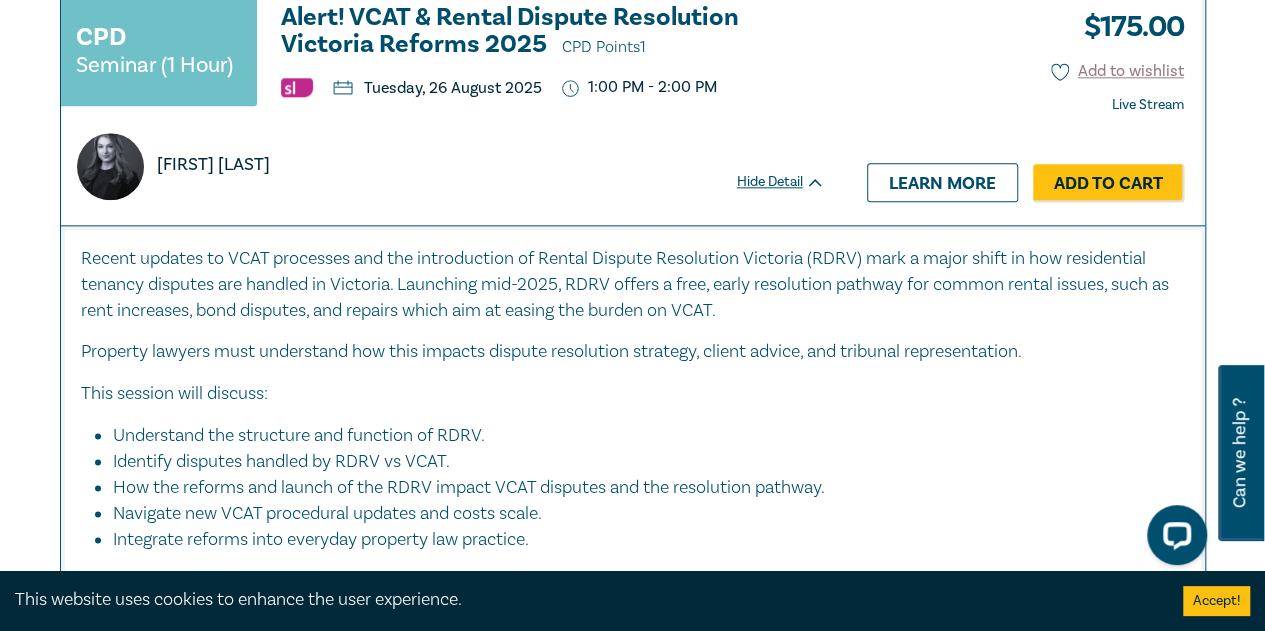 scroll, scrollTop: 4900, scrollLeft: 0, axis: vertical 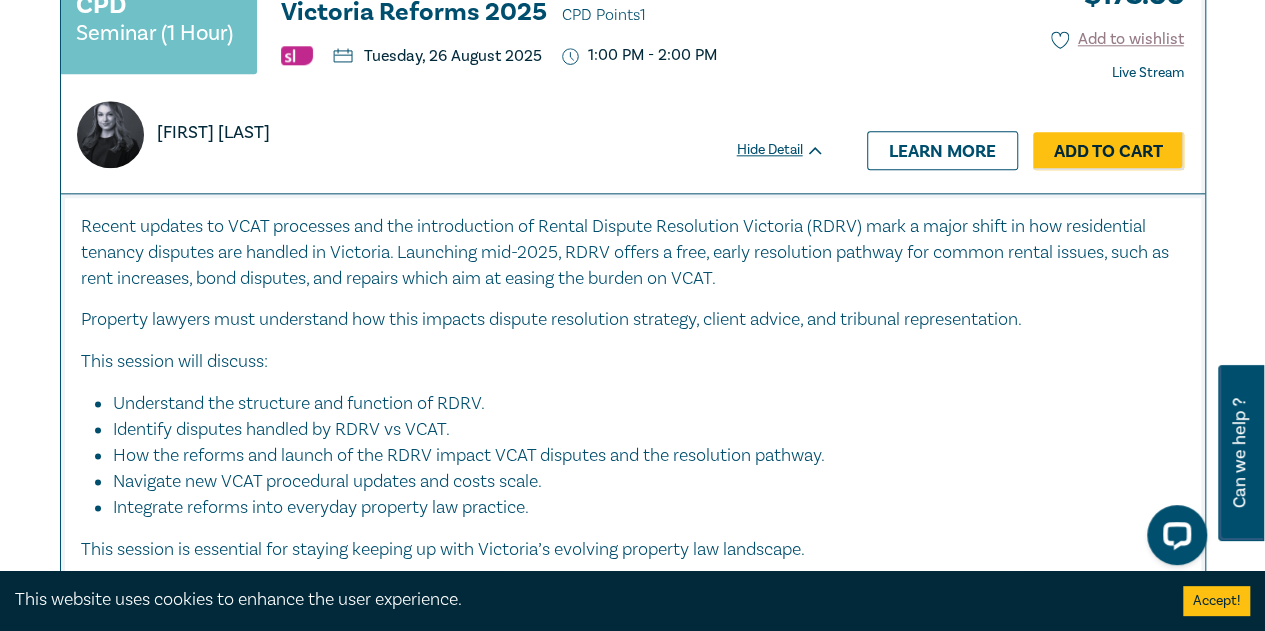 click on "Hide Detail" at bounding box center (792, 150) 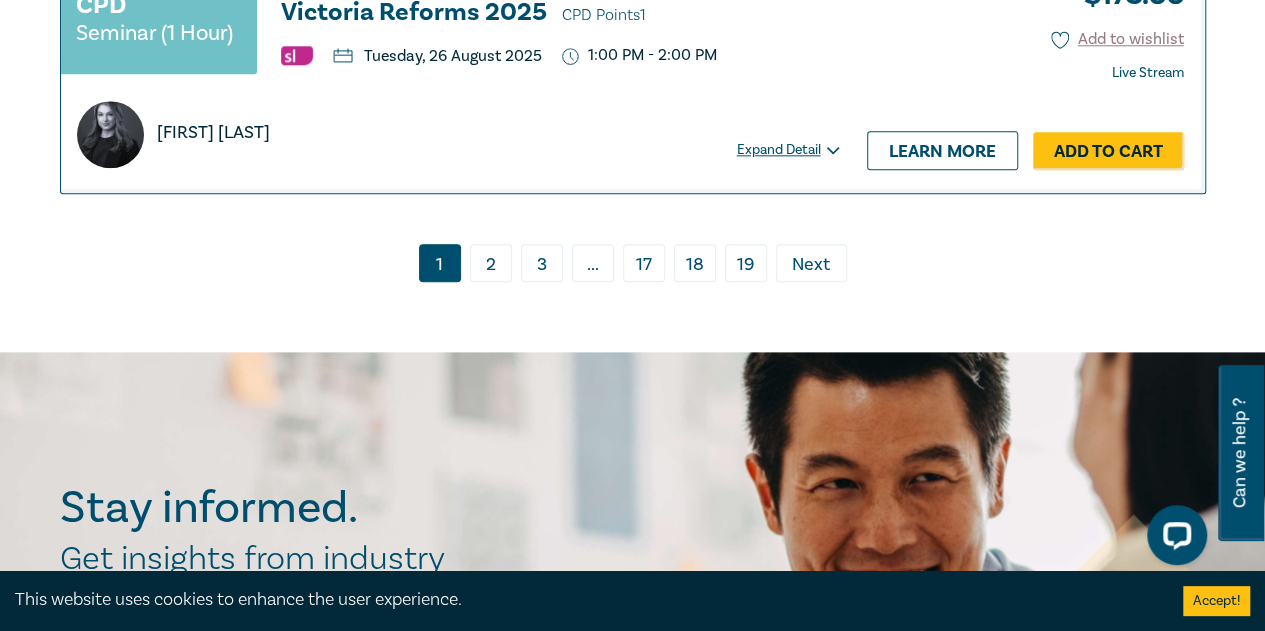 click on "2" at bounding box center [491, 263] 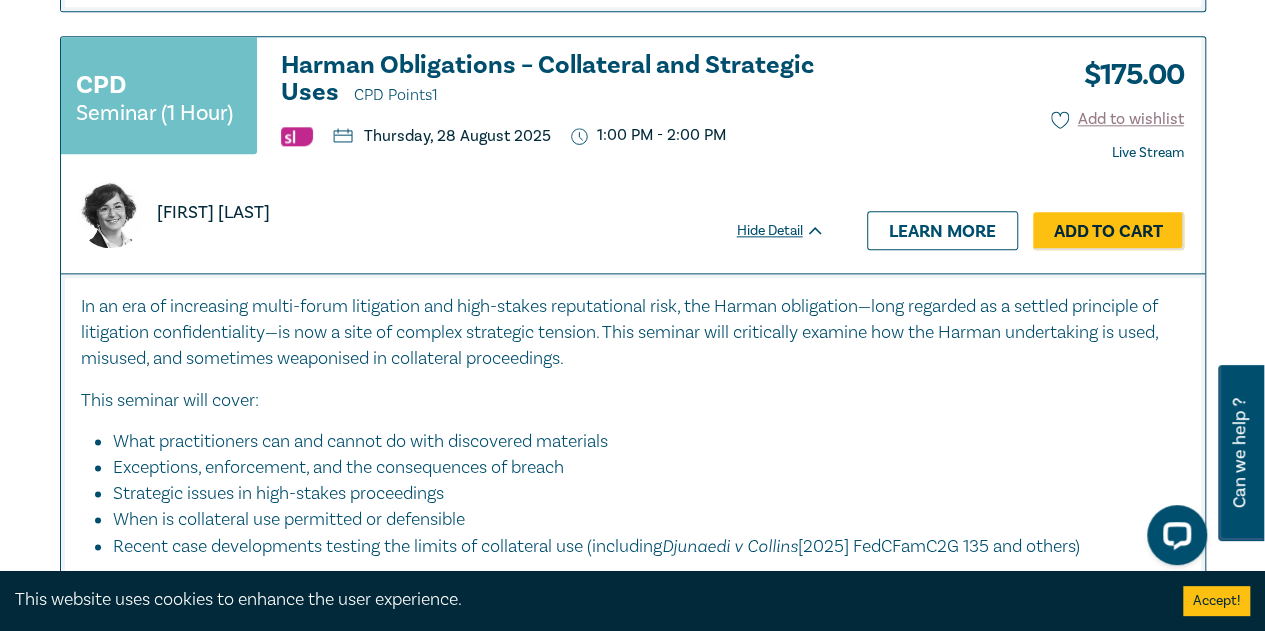 scroll, scrollTop: 1100, scrollLeft: 0, axis: vertical 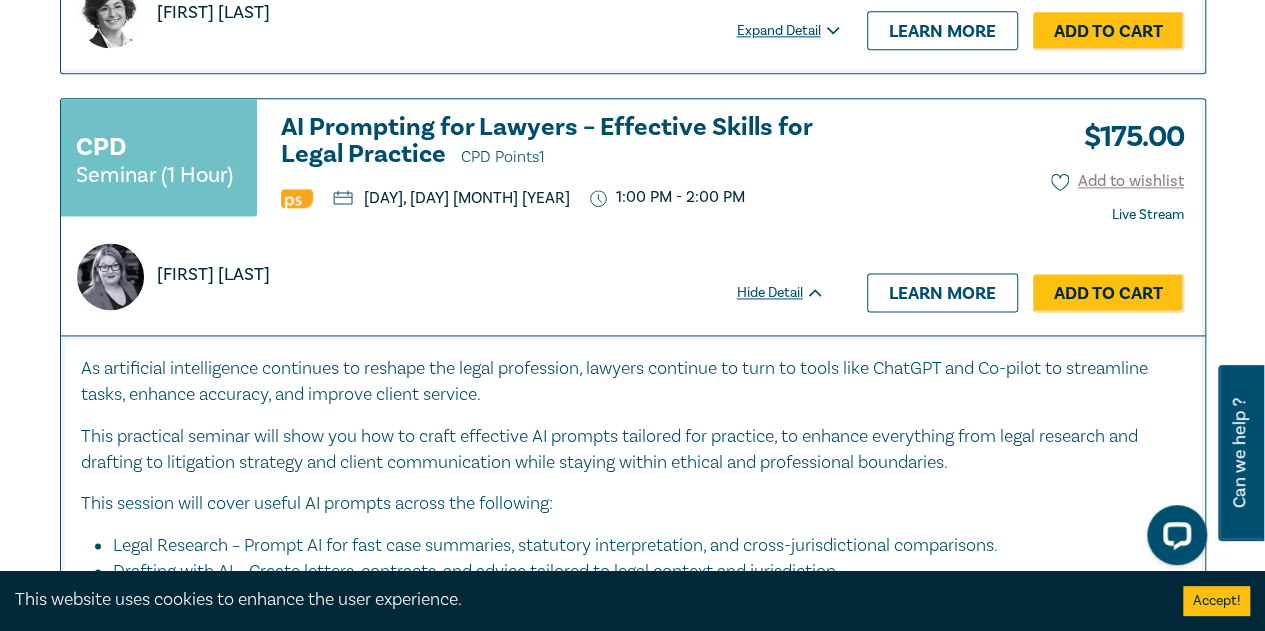 click on "Hide Detail" at bounding box center [792, 293] 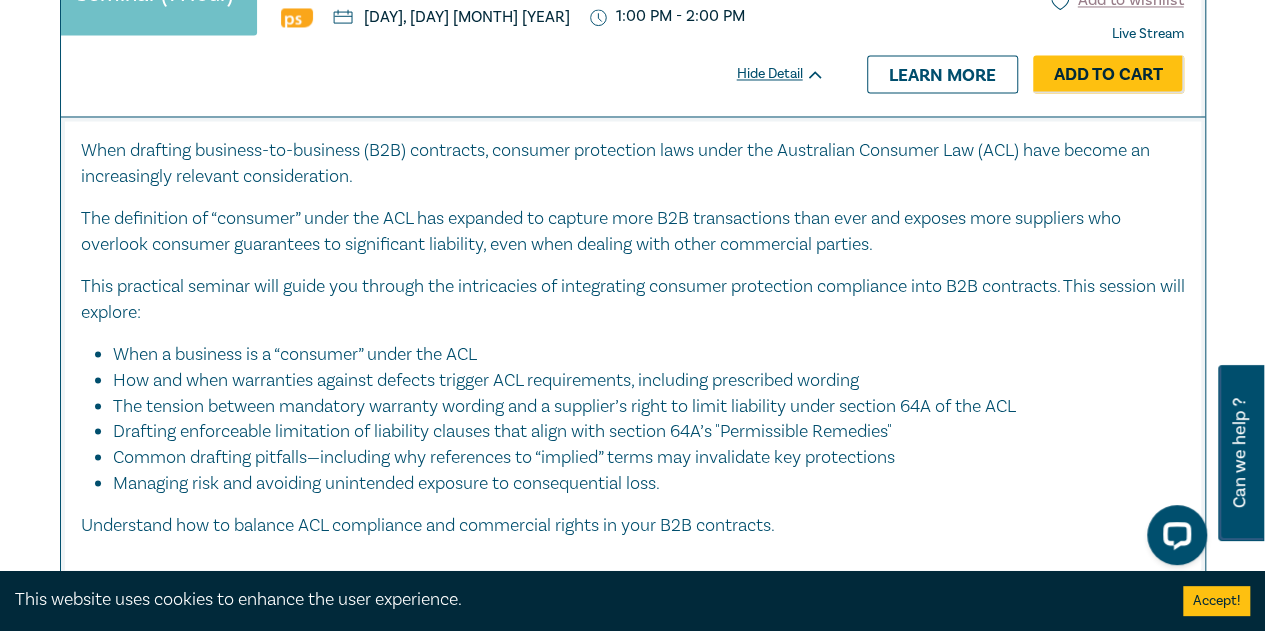 scroll, scrollTop: 1700, scrollLeft: 0, axis: vertical 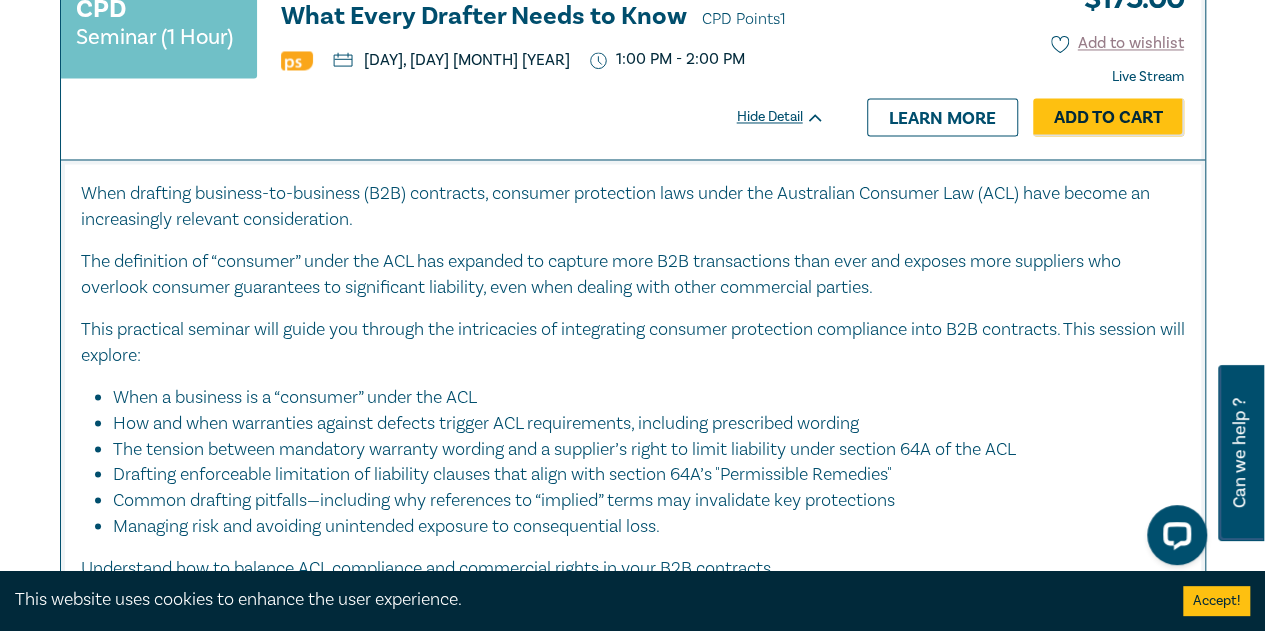 click on "Hide Detail" at bounding box center [792, 117] 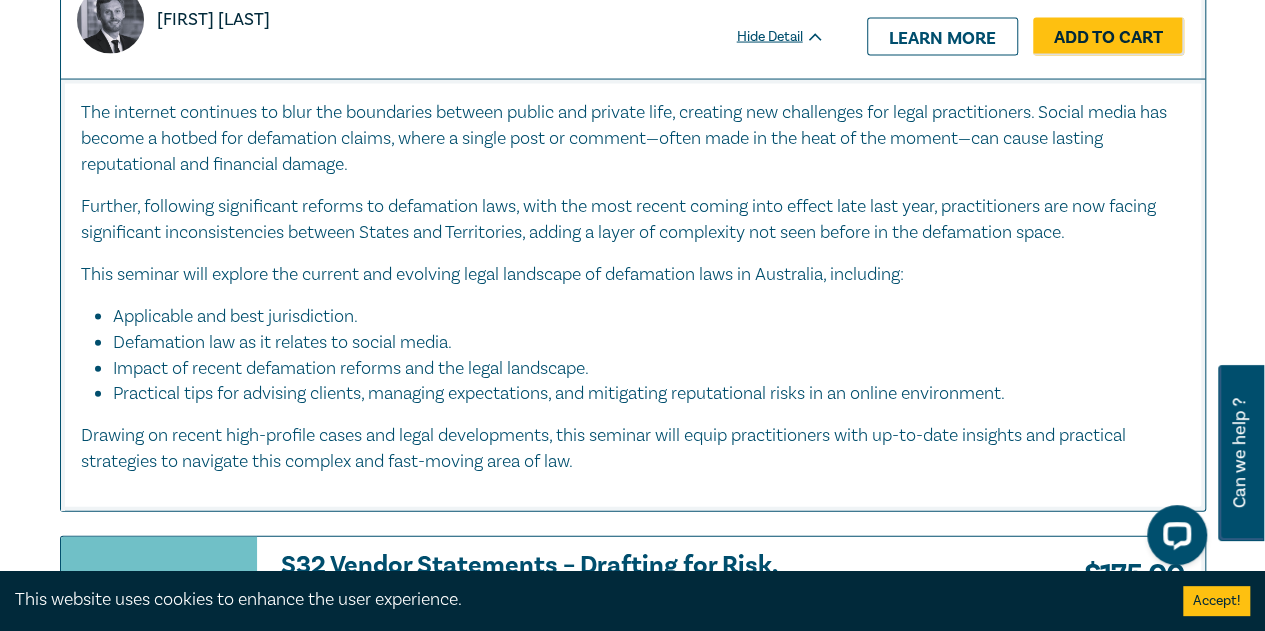 scroll, scrollTop: 2000, scrollLeft: 0, axis: vertical 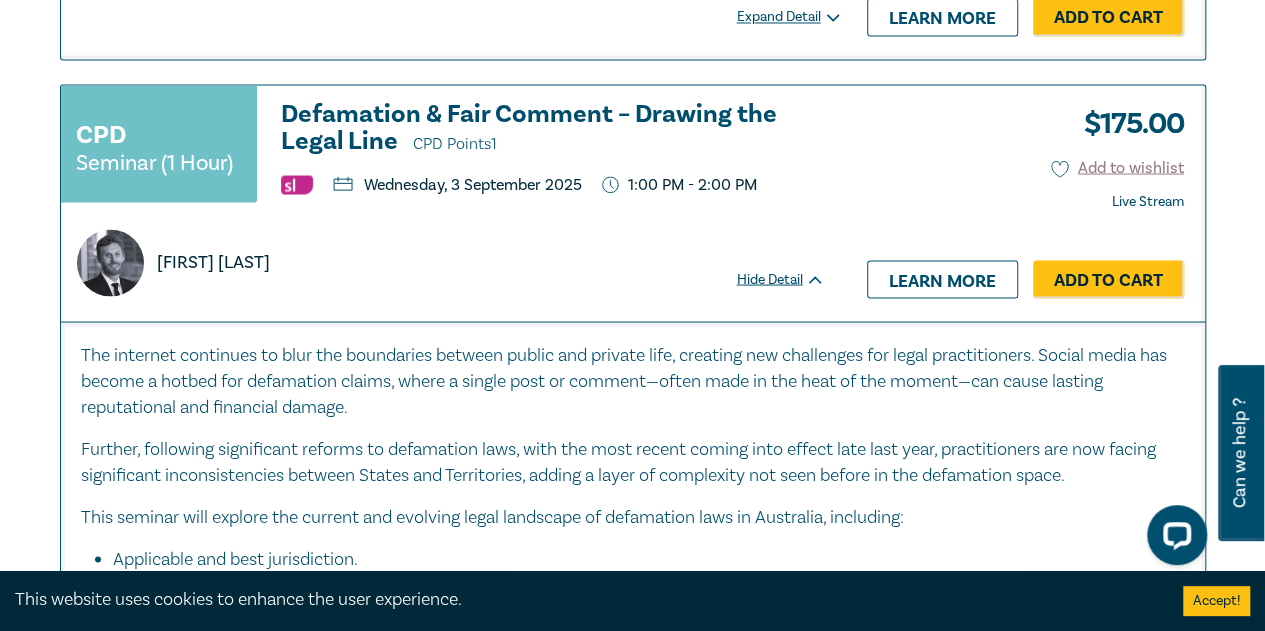 click on "Hide Detail" at bounding box center (792, 279) 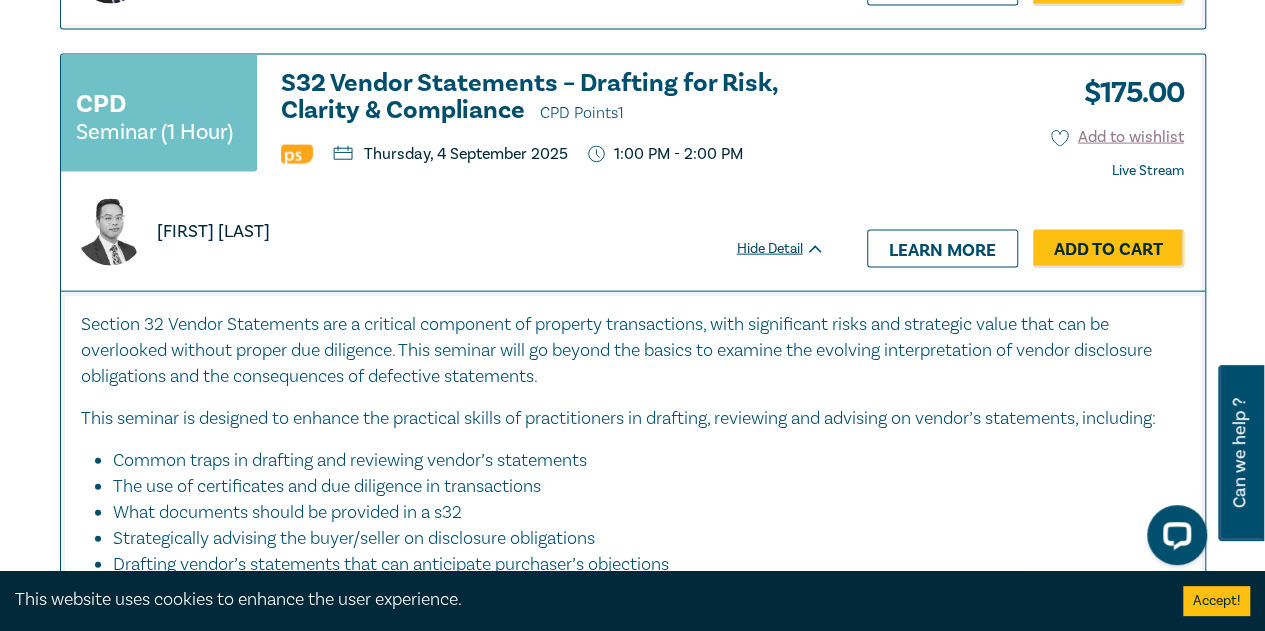 scroll, scrollTop: 2100, scrollLeft: 0, axis: vertical 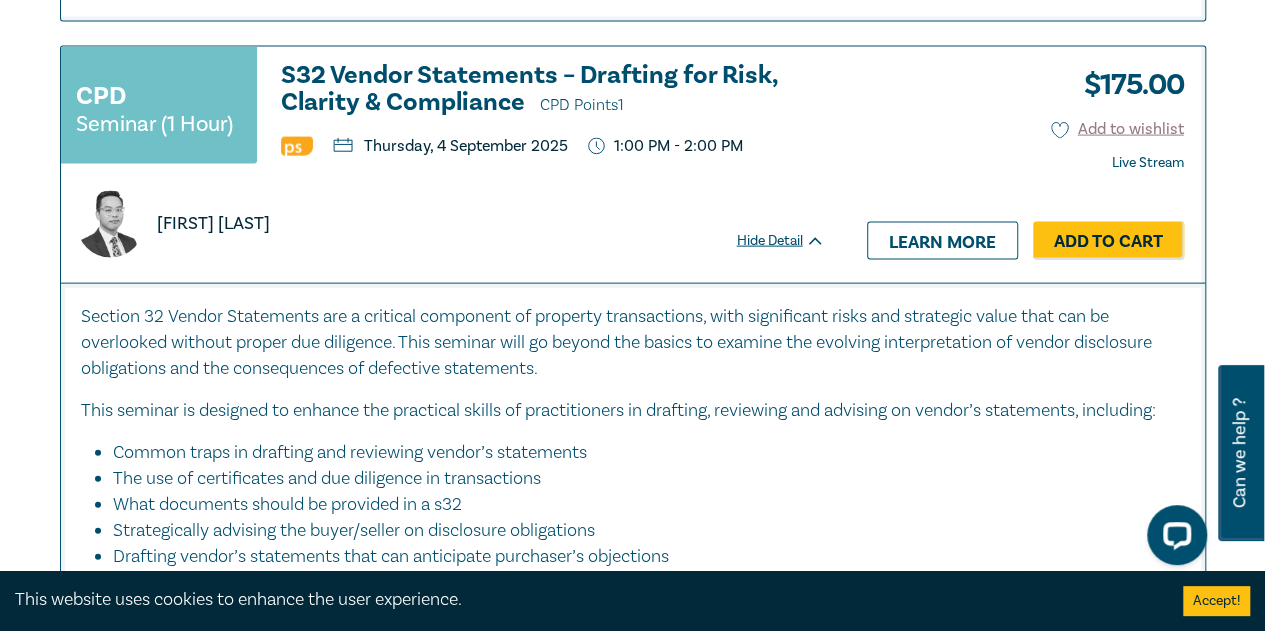 click on "Hide Detail" at bounding box center (792, 241) 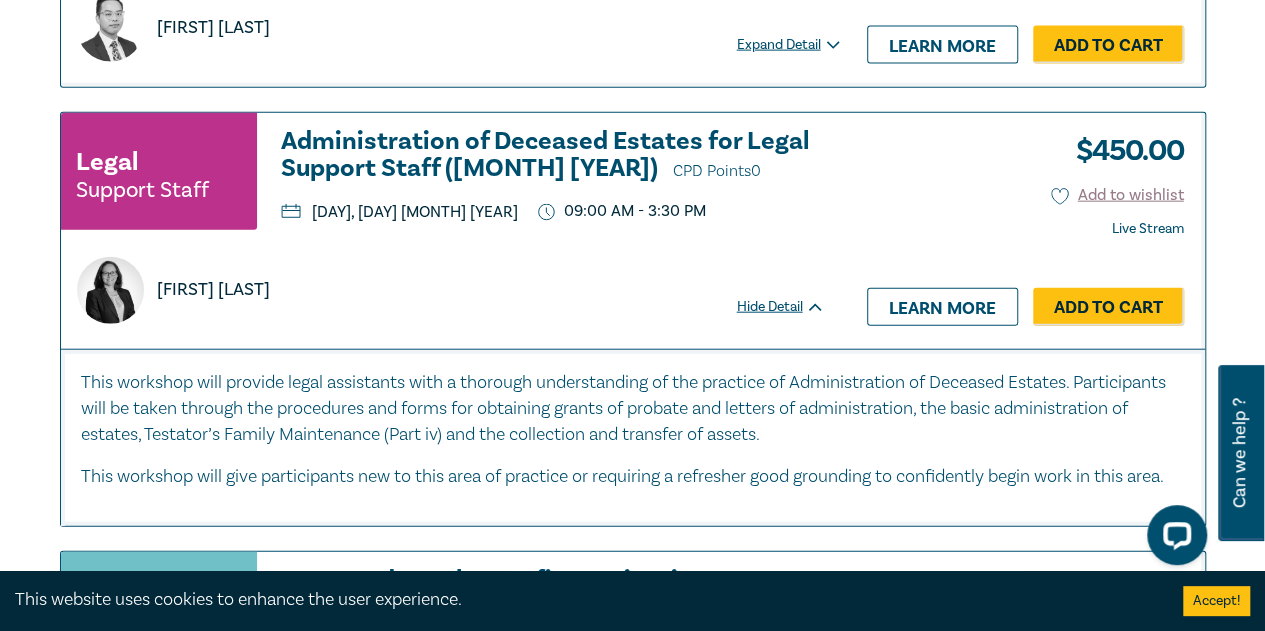 scroll, scrollTop: 2300, scrollLeft: 0, axis: vertical 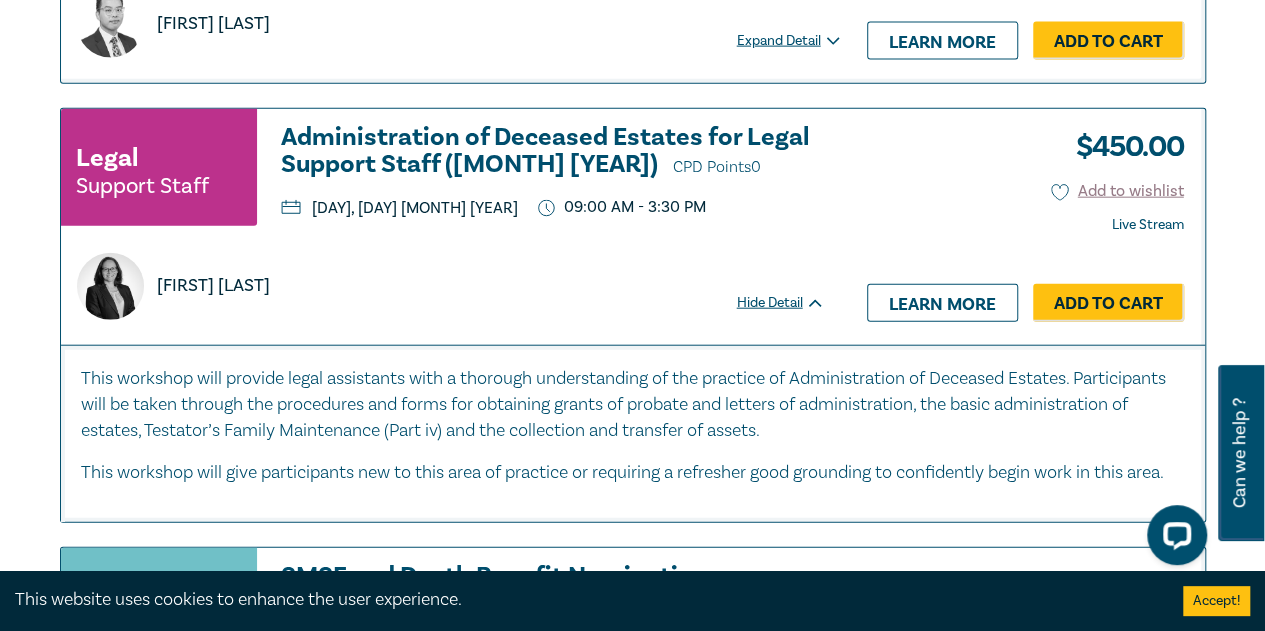 click on "Hide Detail" at bounding box center [792, 303] 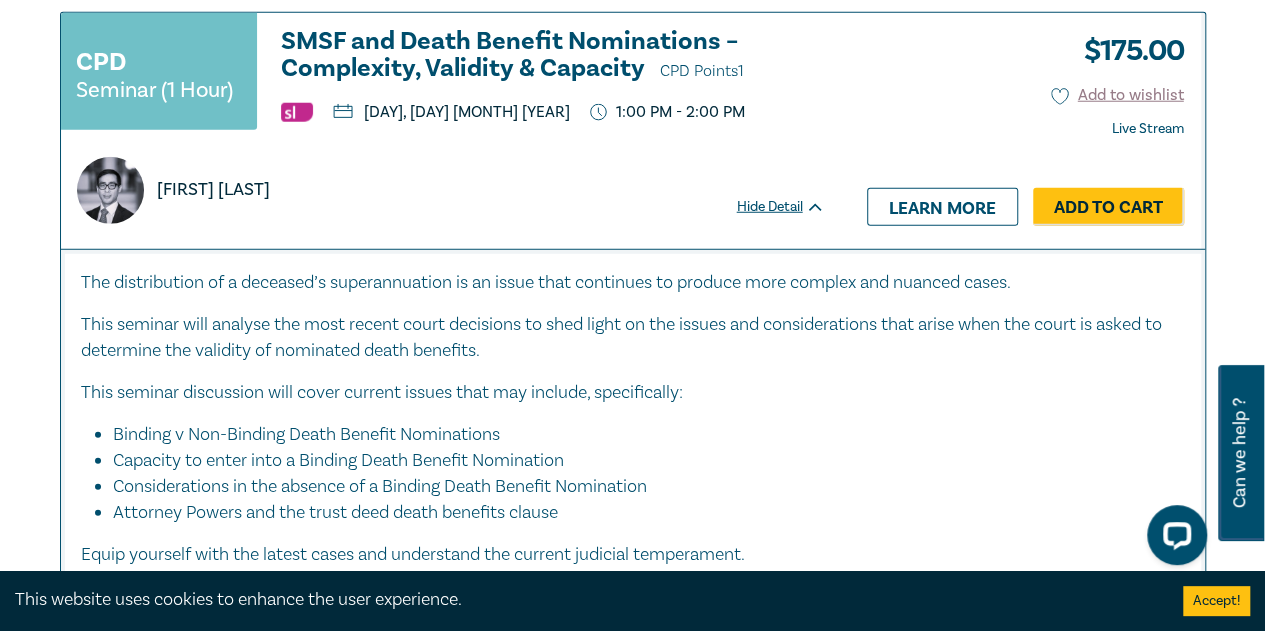 scroll, scrollTop: 2700, scrollLeft: 0, axis: vertical 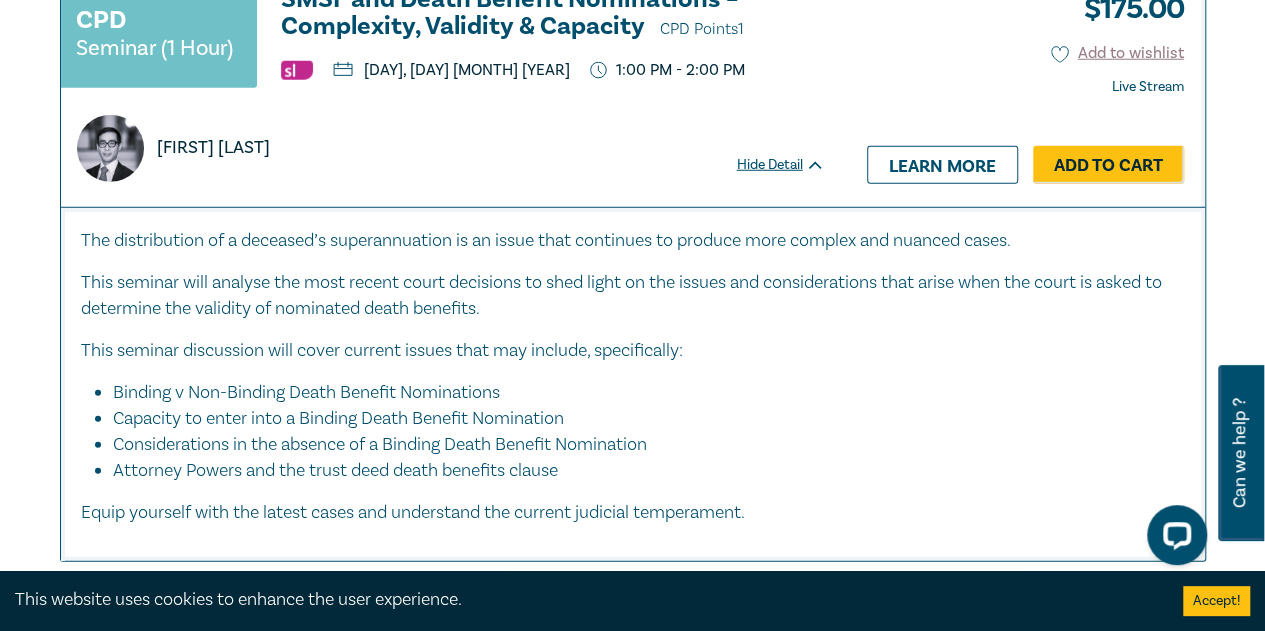 click on "Hide Detail" at bounding box center [792, 165] 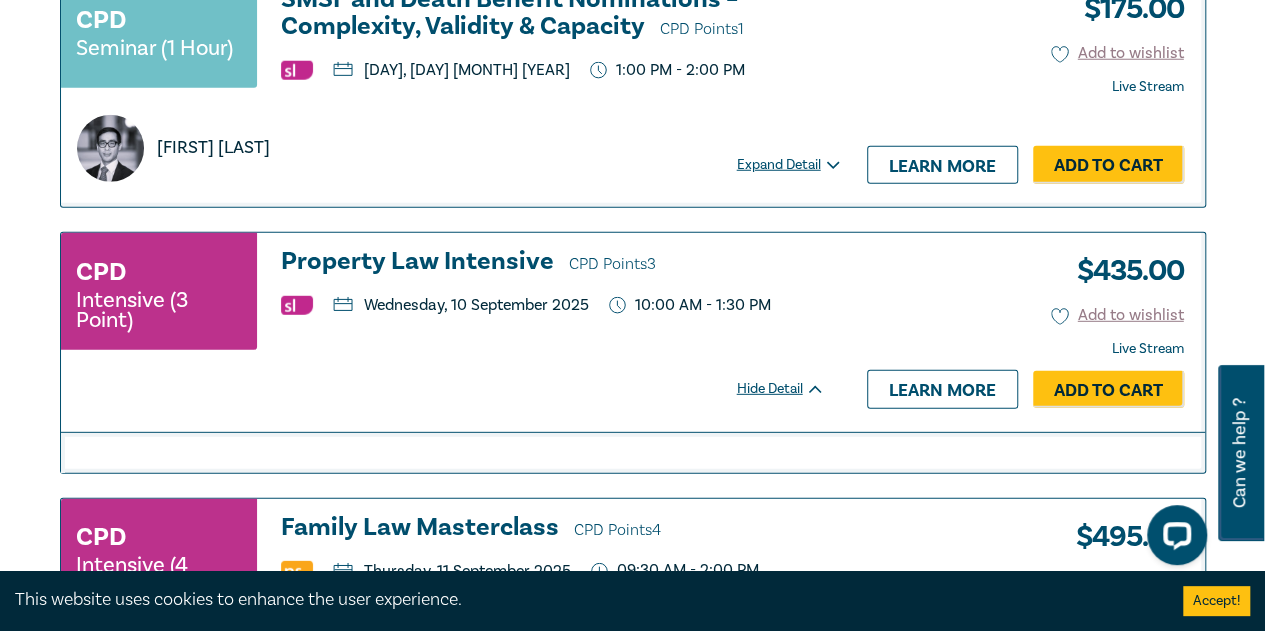 click on "Expand Detail" at bounding box center (792, 165) 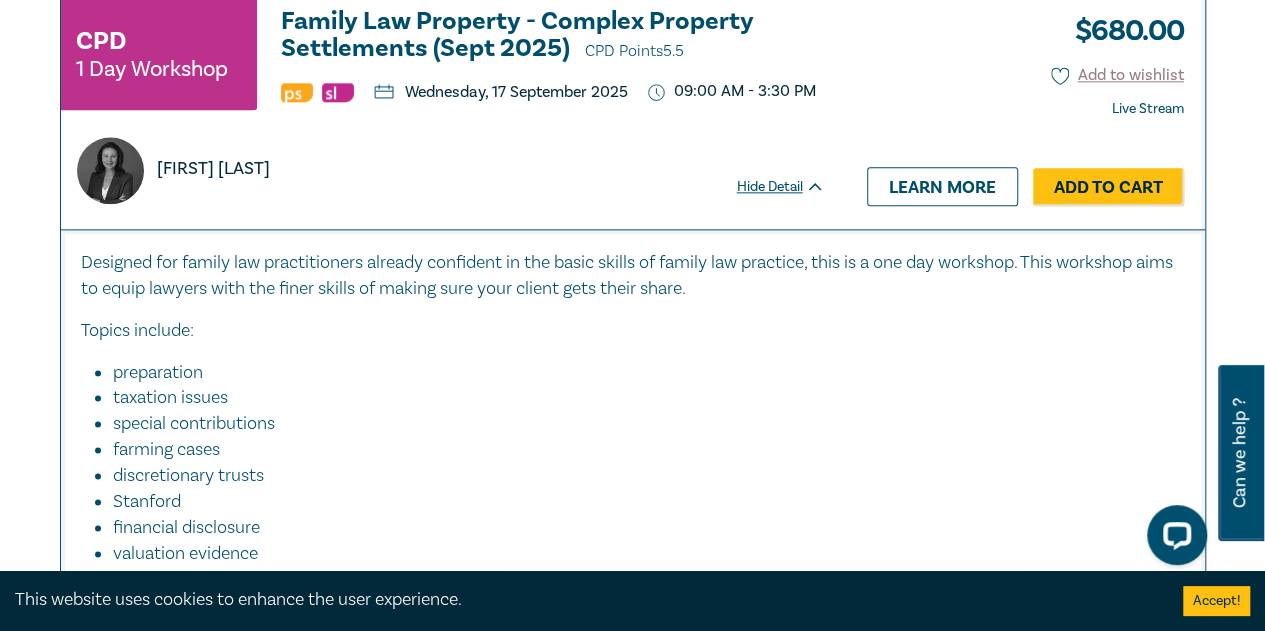 scroll, scrollTop: 5000, scrollLeft: 0, axis: vertical 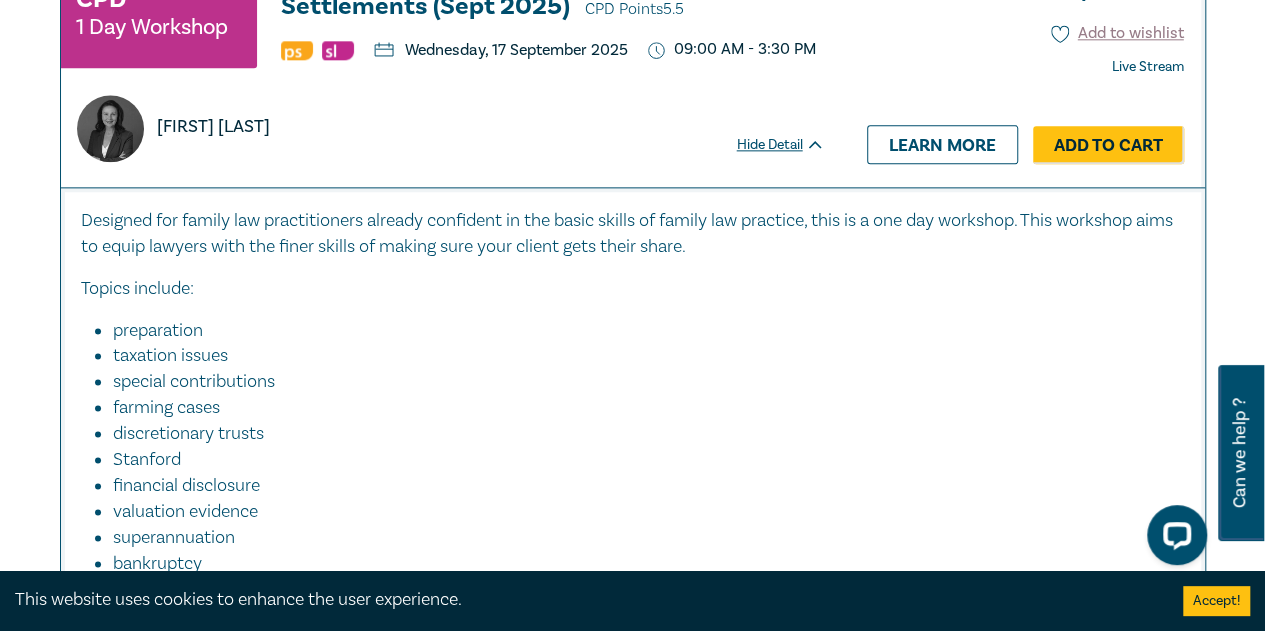 drag, startPoint x: 288, startPoint y: 139, endPoint x: 154, endPoint y: 142, distance: 134.03358 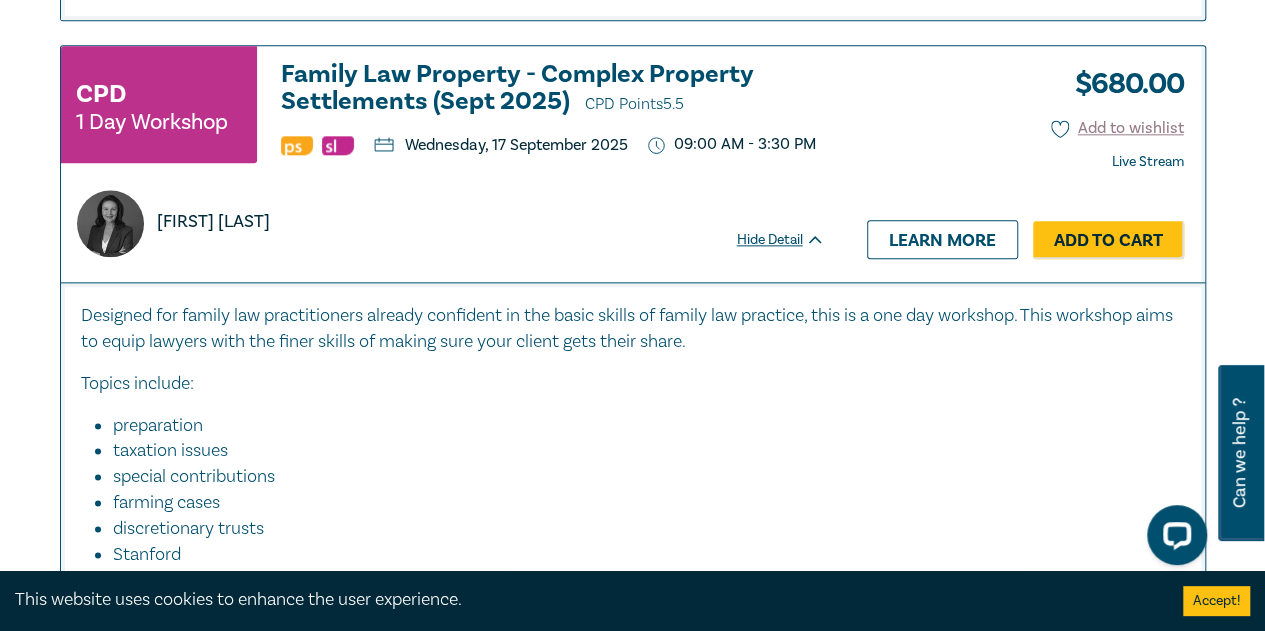 scroll, scrollTop: 4800, scrollLeft: 0, axis: vertical 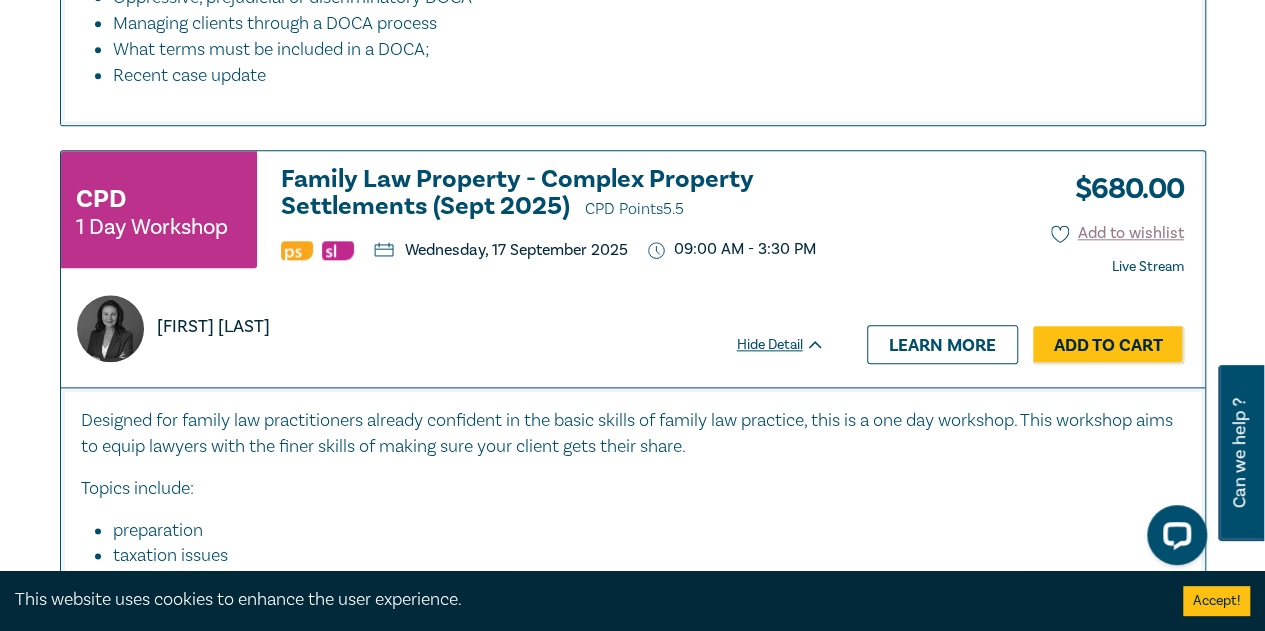 click on "Family Law Property - Complex Property Settlements (Sept 2025)   CPD Points  5.5" at bounding box center [553, 194] 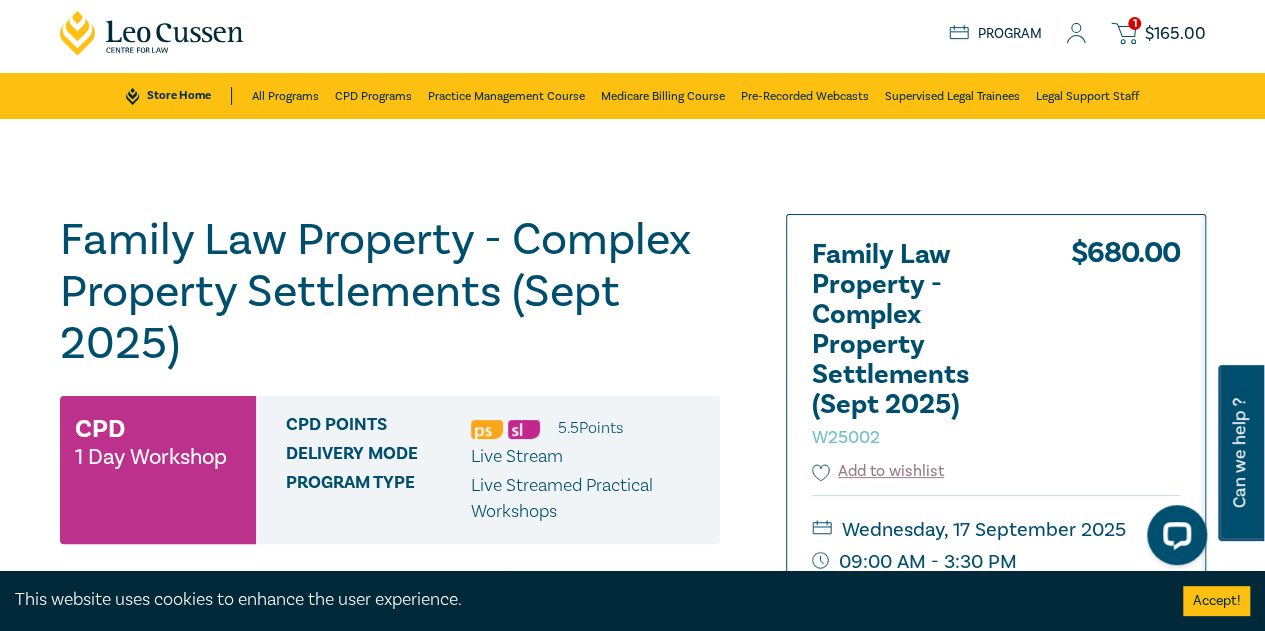 scroll, scrollTop: 0, scrollLeft: 0, axis: both 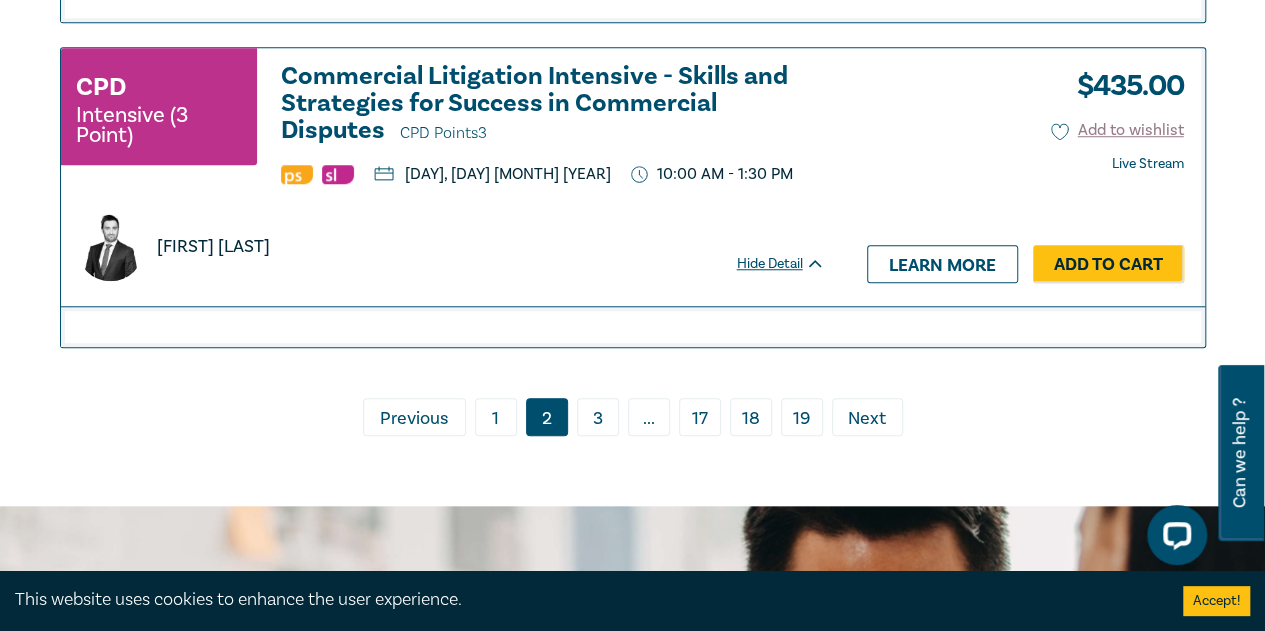 click on "Adam Purton" at bounding box center [213, 247] 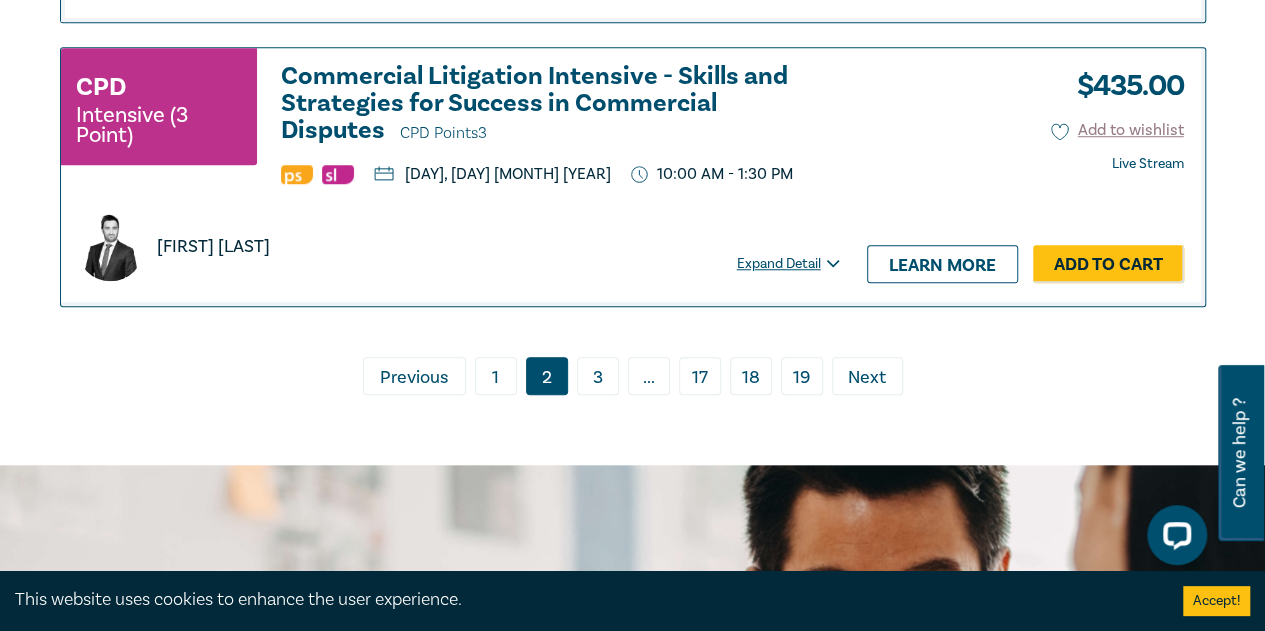 click on "Expand Detail" at bounding box center [792, 264] 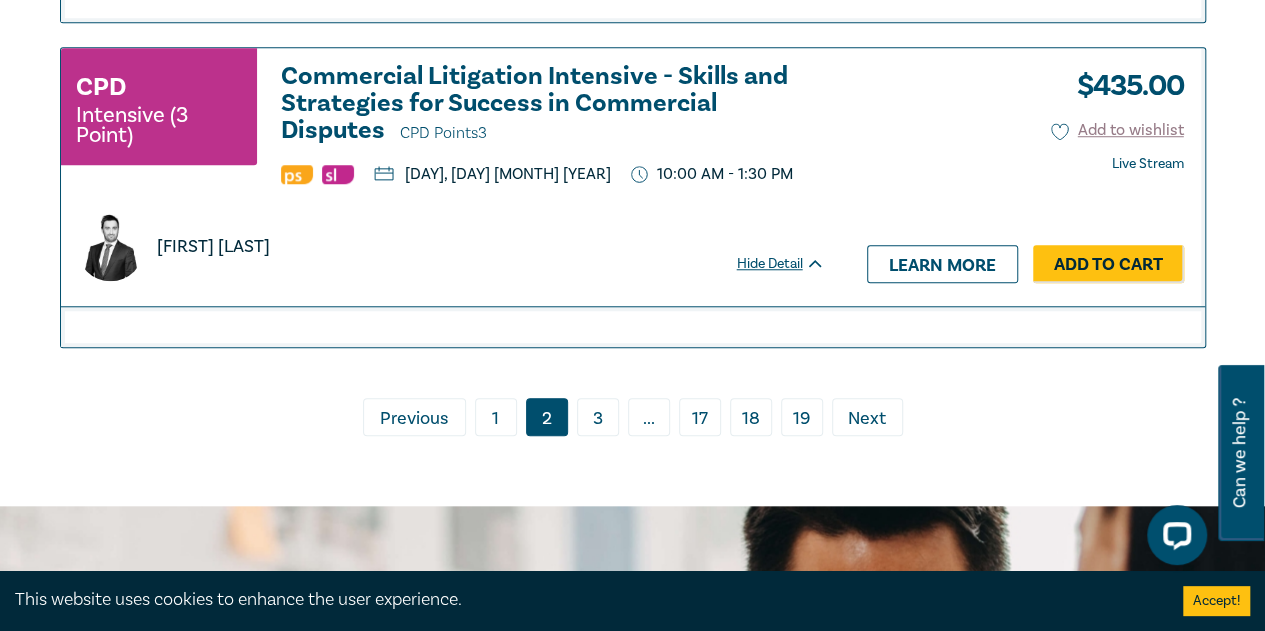 click on "3" at bounding box center [598, 417] 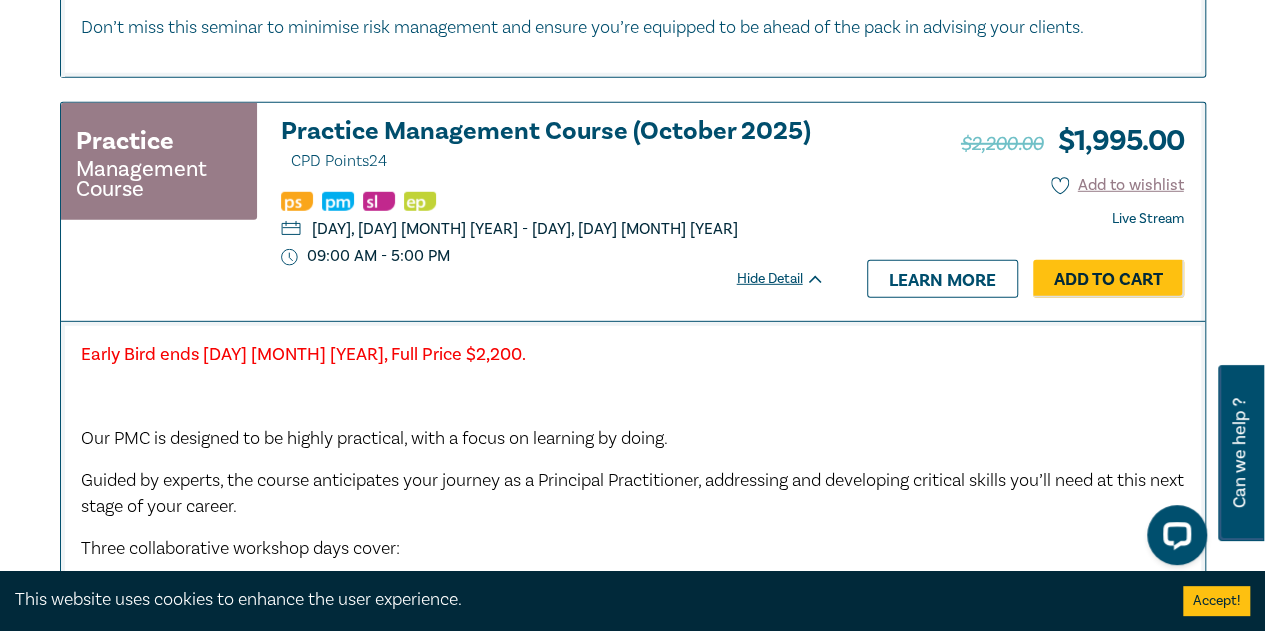scroll, scrollTop: 2700, scrollLeft: 0, axis: vertical 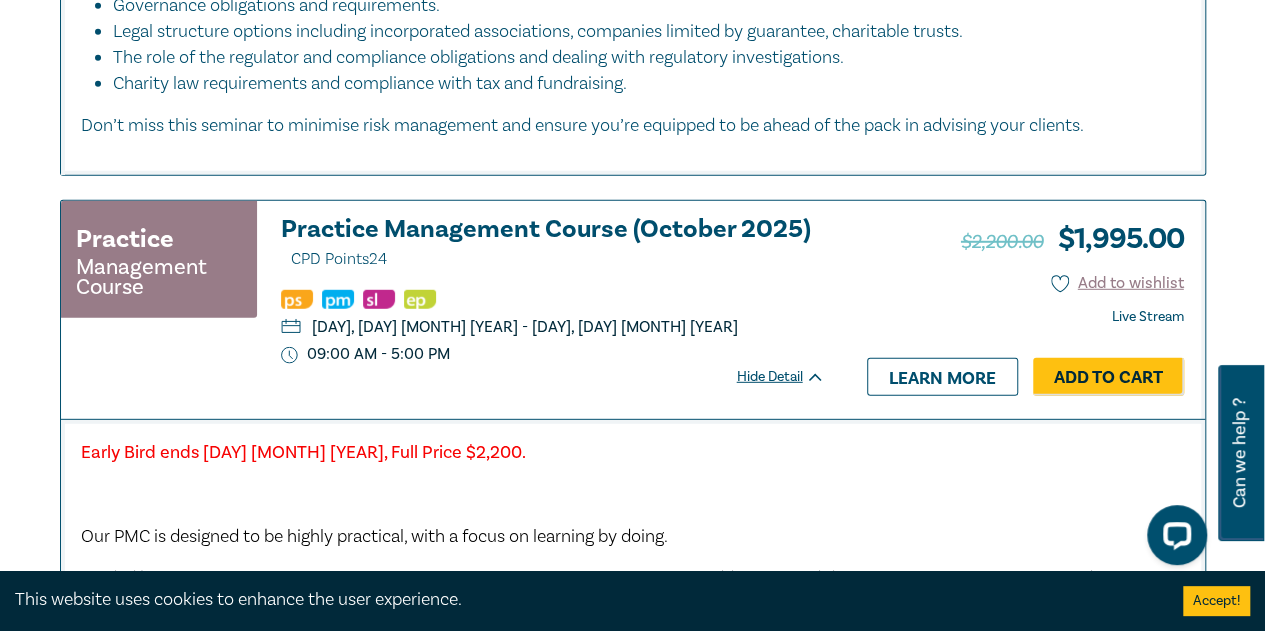click on "Practice Management Course (October 2025)   CPD Points  24" at bounding box center (553, 244) 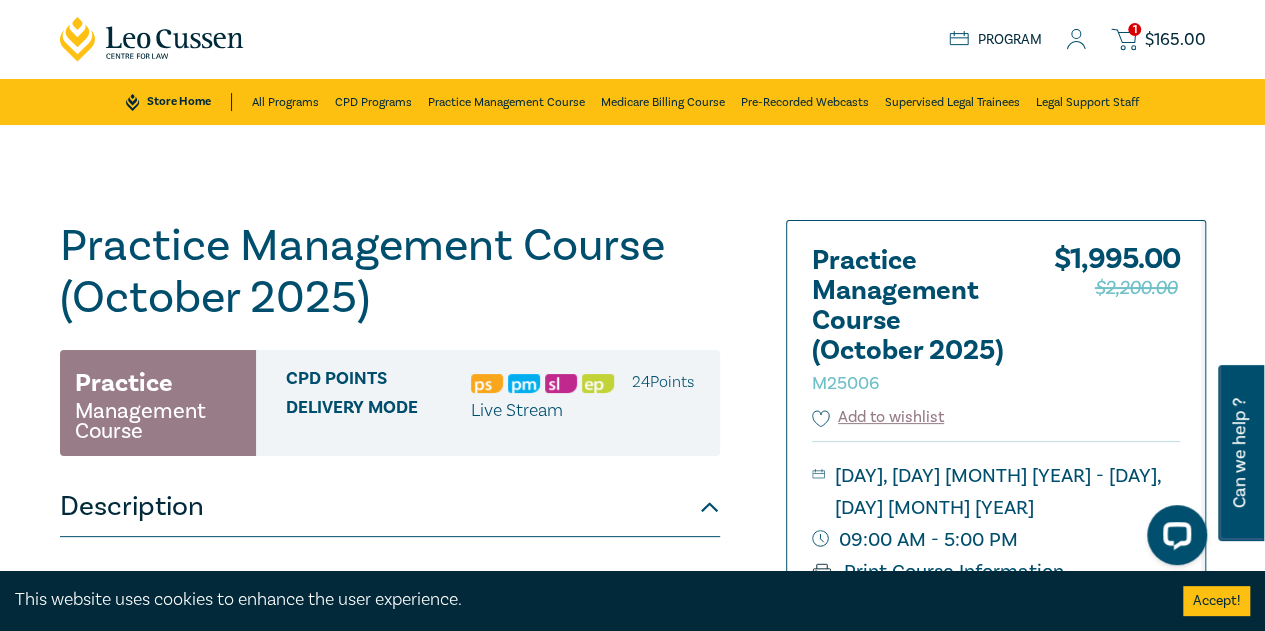 scroll, scrollTop: 300, scrollLeft: 0, axis: vertical 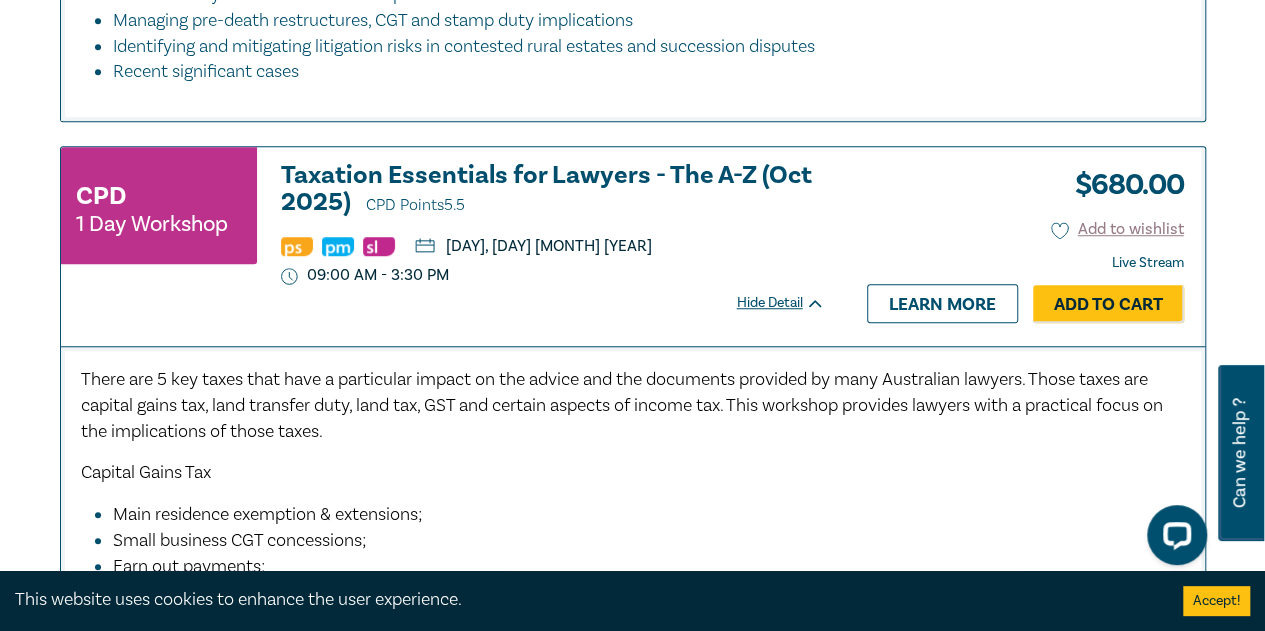 click on "Hide Detail" at bounding box center [792, 303] 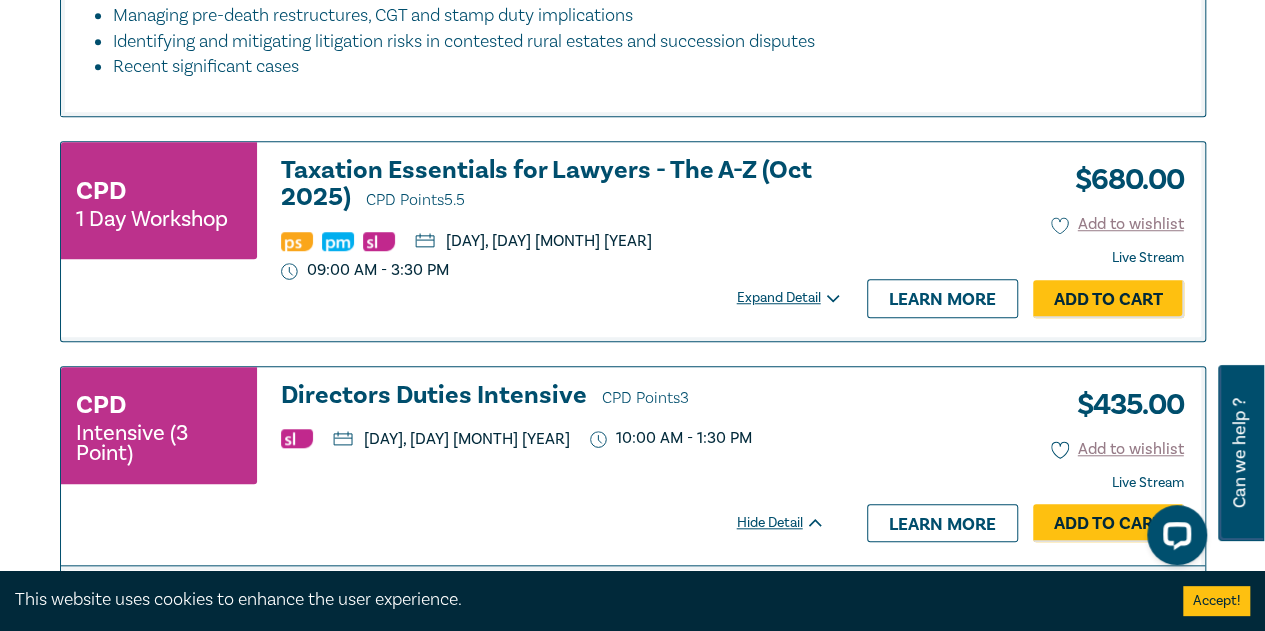 scroll, scrollTop: 8239, scrollLeft: 0, axis: vertical 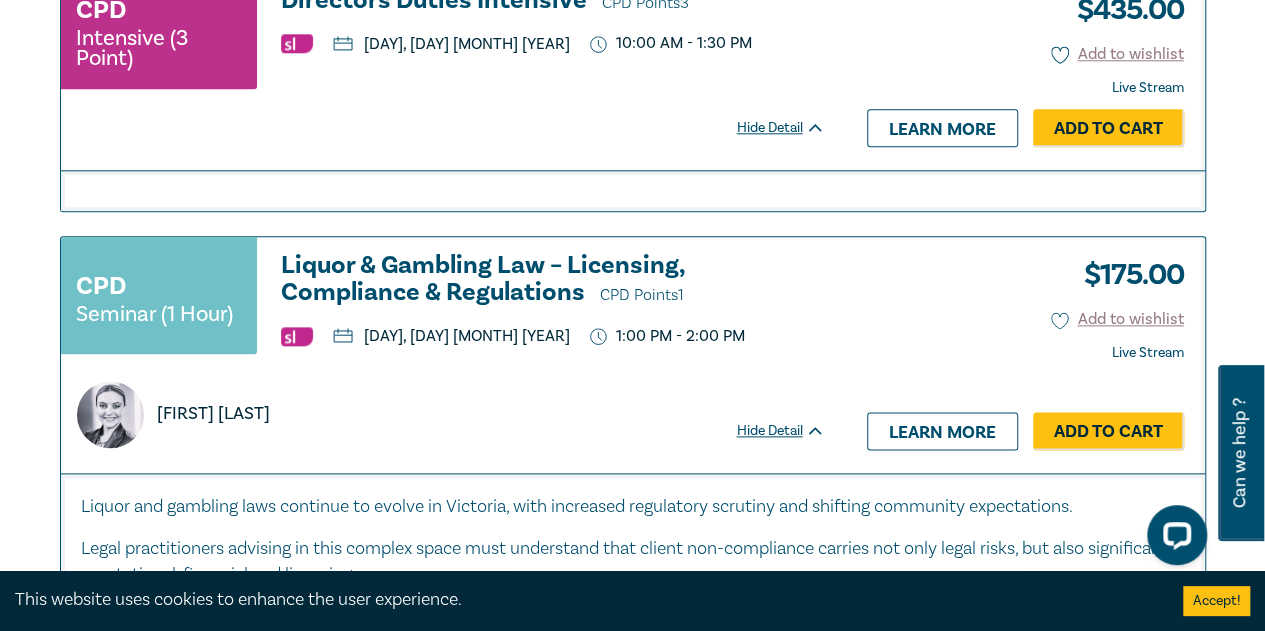 click 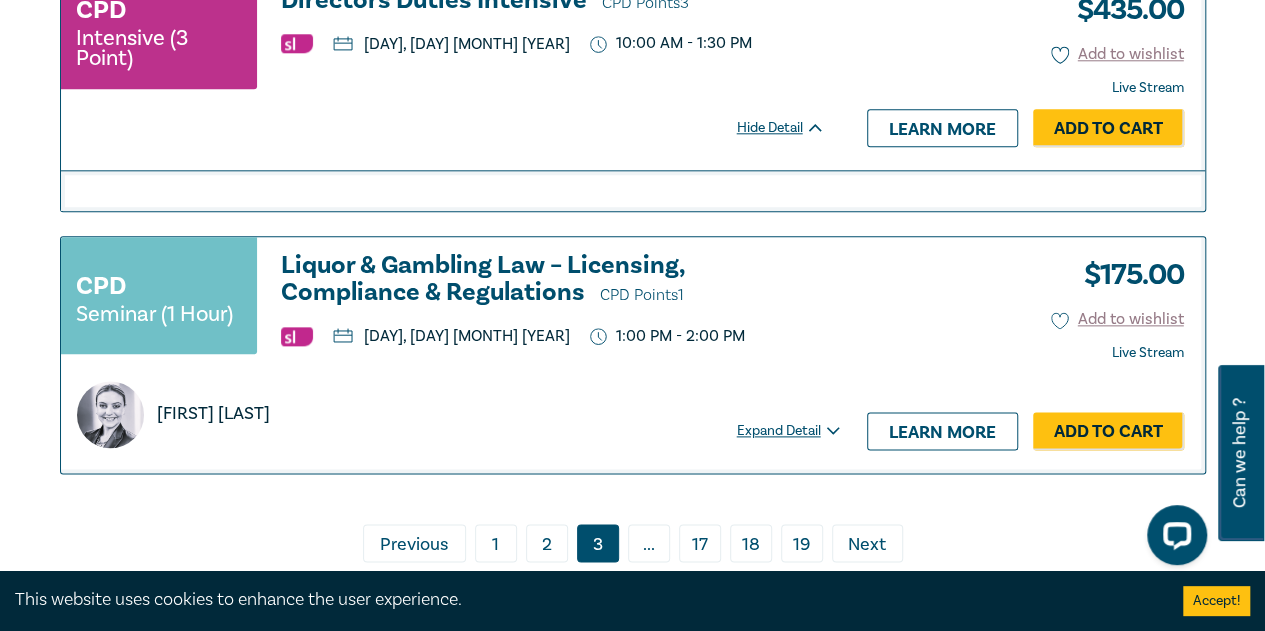 click on "Next" at bounding box center [867, 545] 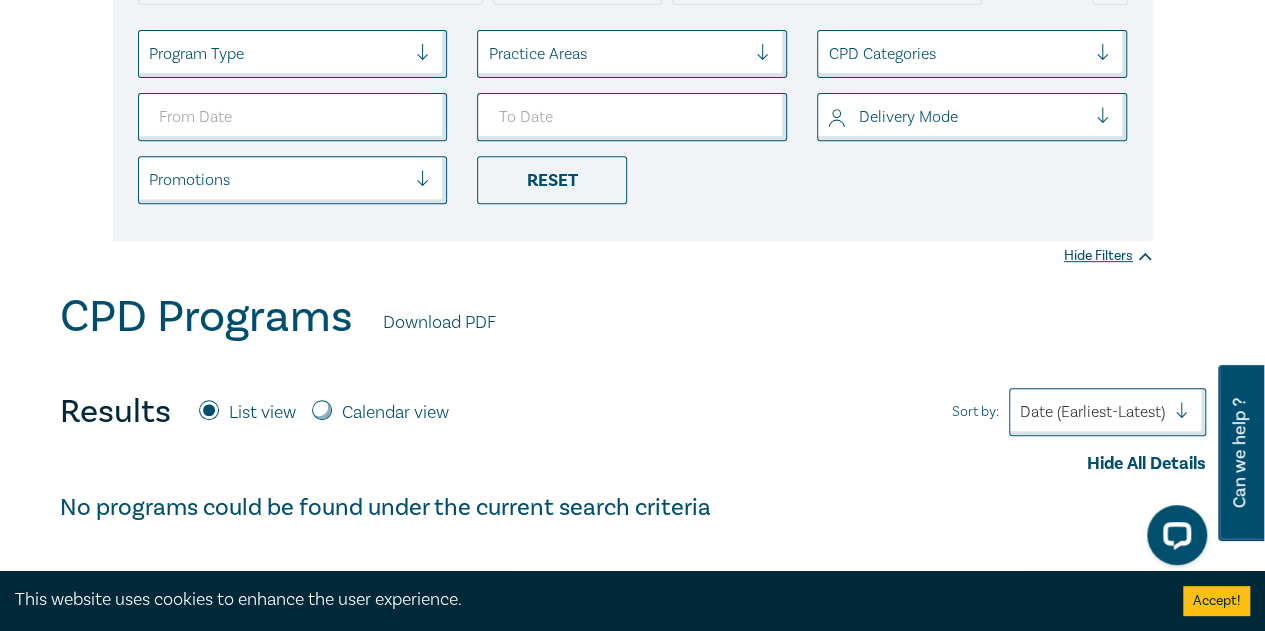 scroll, scrollTop: 600, scrollLeft: 0, axis: vertical 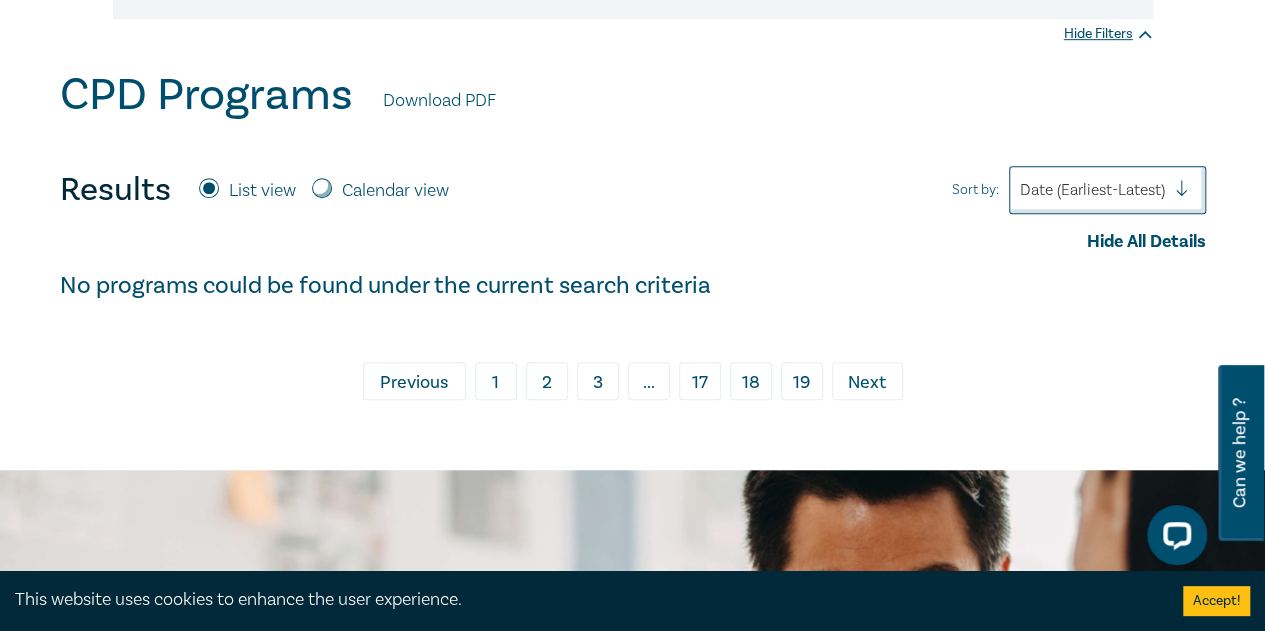 click on "Calendar view" at bounding box center [322, 188] 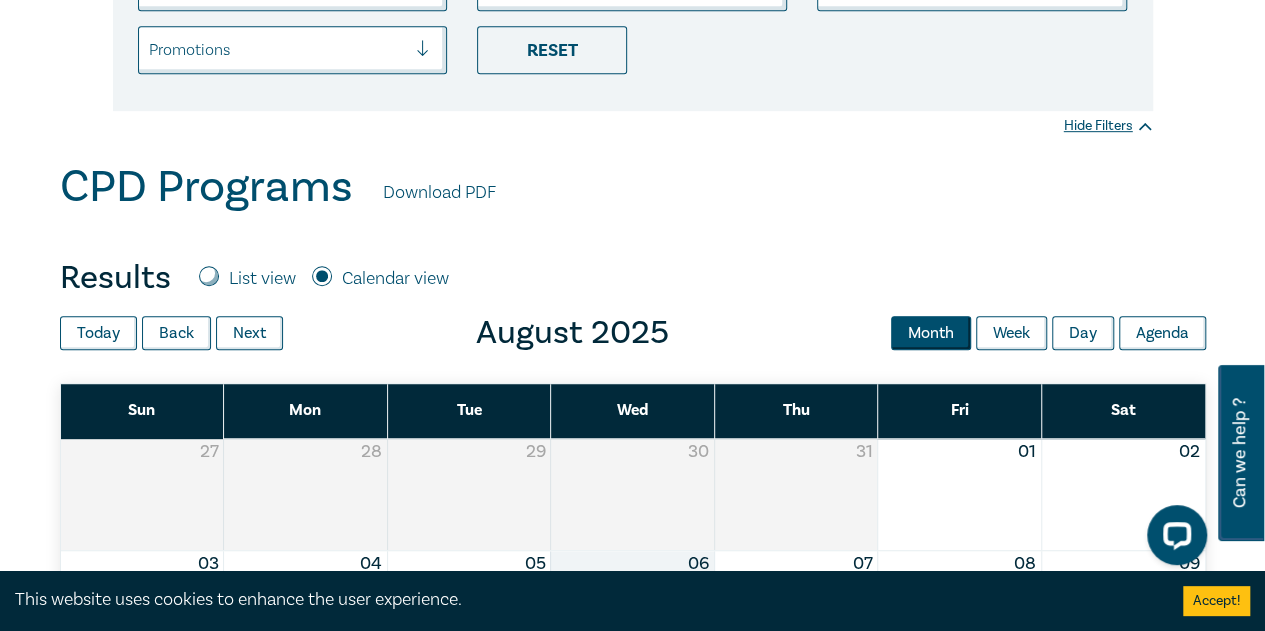scroll, scrollTop: 500, scrollLeft: 0, axis: vertical 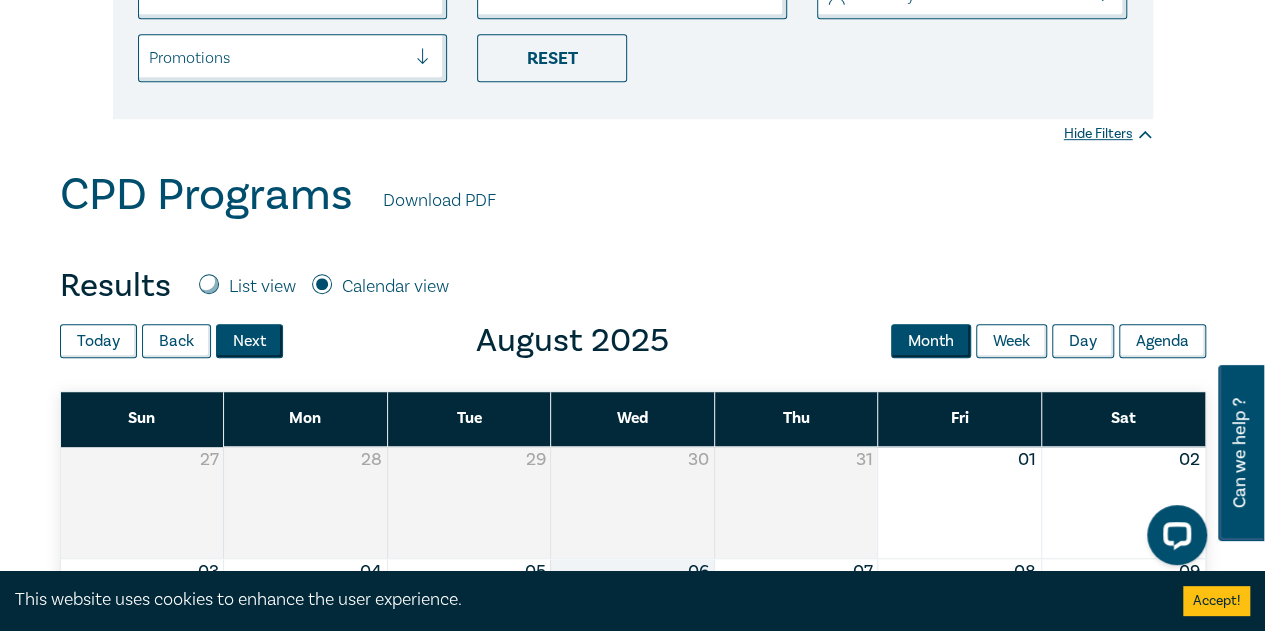 click on "Next" at bounding box center [249, 341] 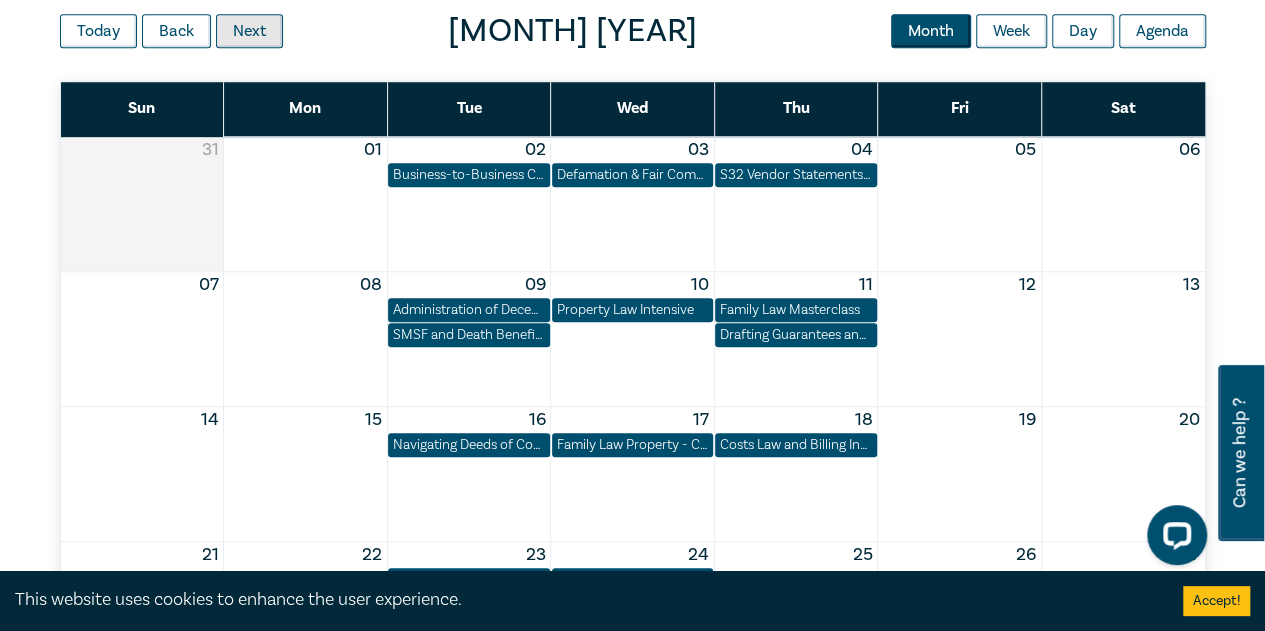 scroll, scrollTop: 700, scrollLeft: 0, axis: vertical 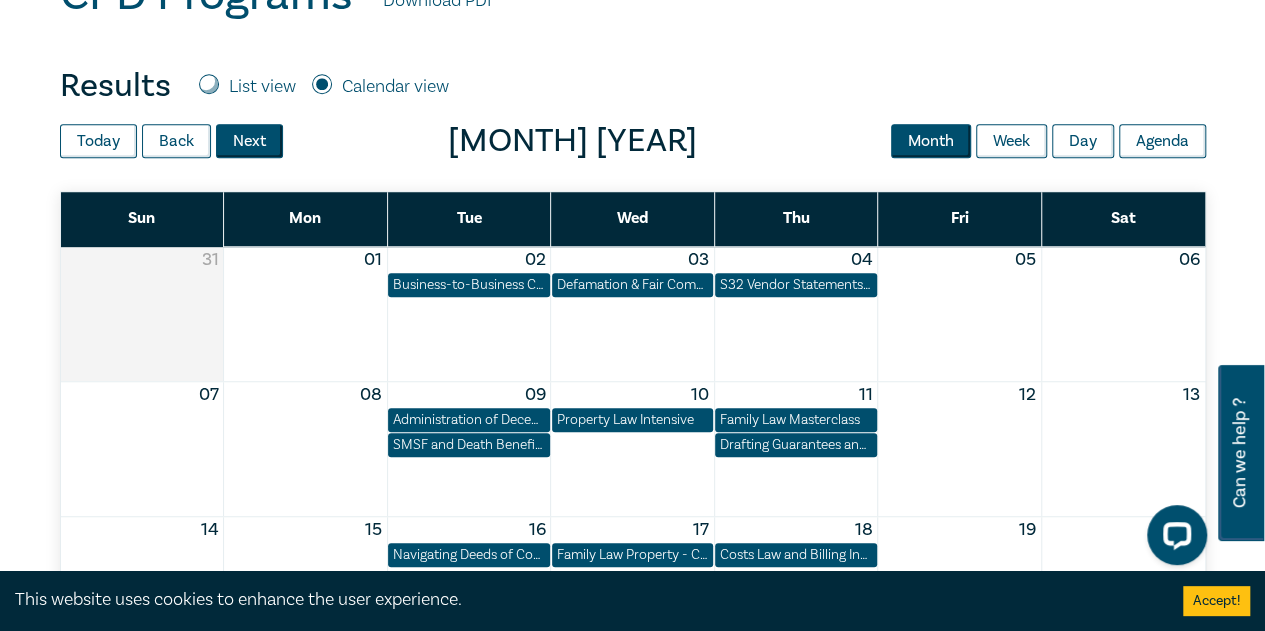 click on "Next" at bounding box center (249, 141) 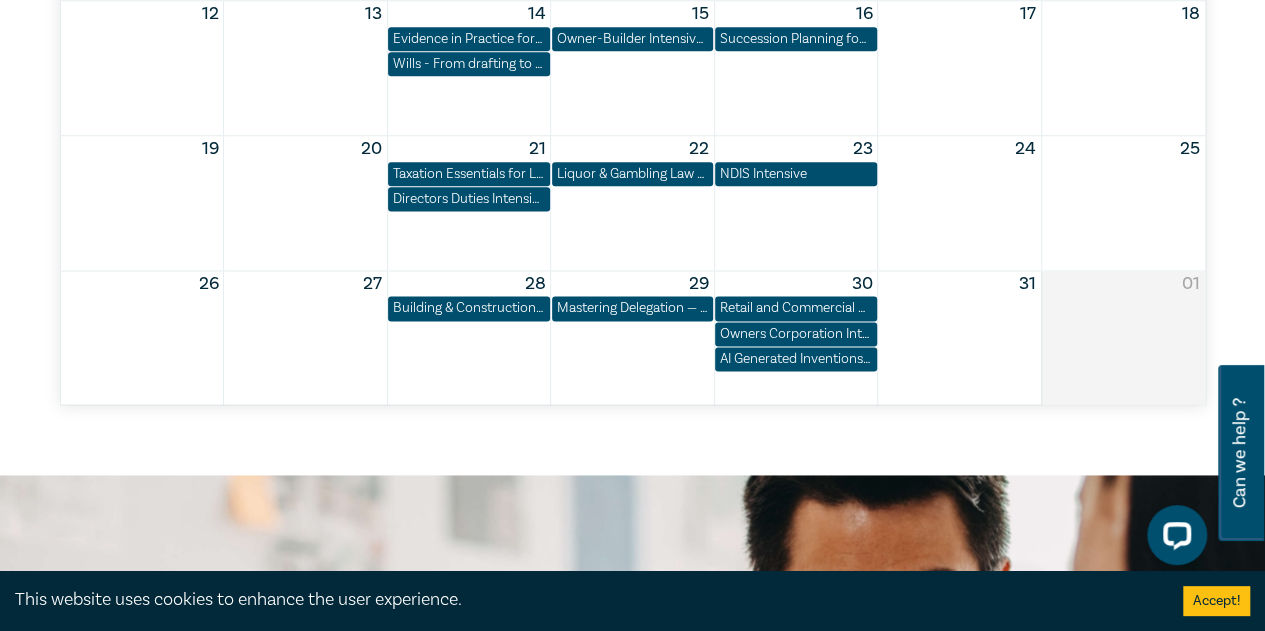 scroll, scrollTop: 1100, scrollLeft: 0, axis: vertical 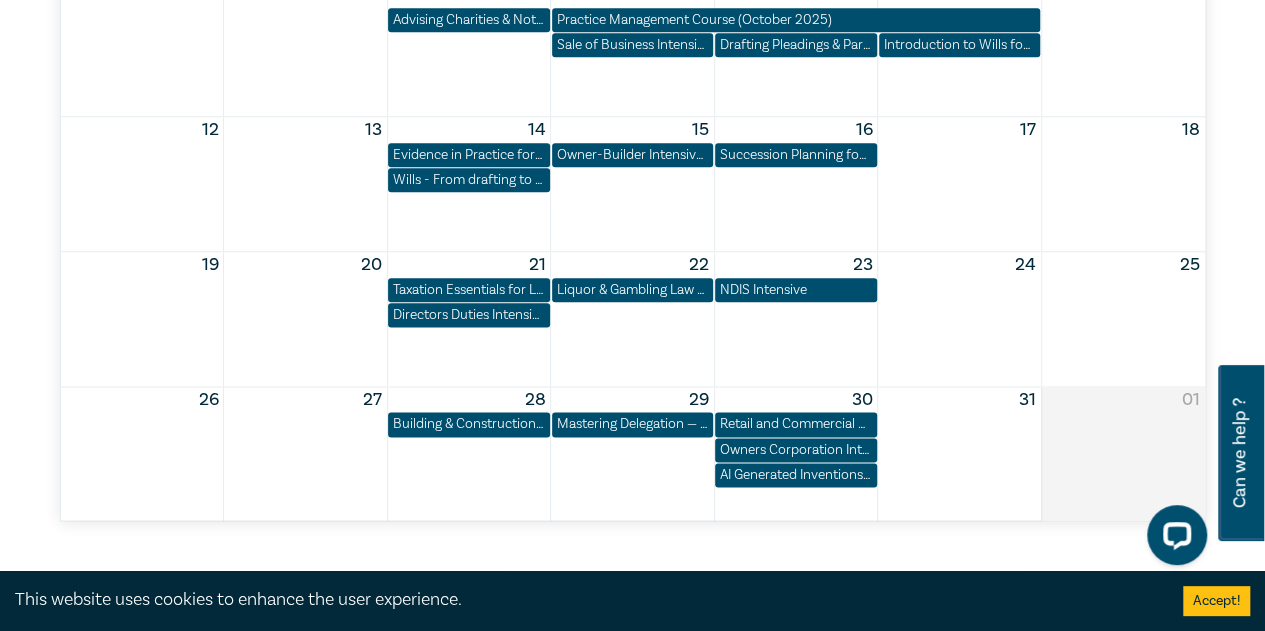 drag, startPoint x: 782, startPoint y: 421, endPoint x: 774, endPoint y: 535, distance: 114.28036 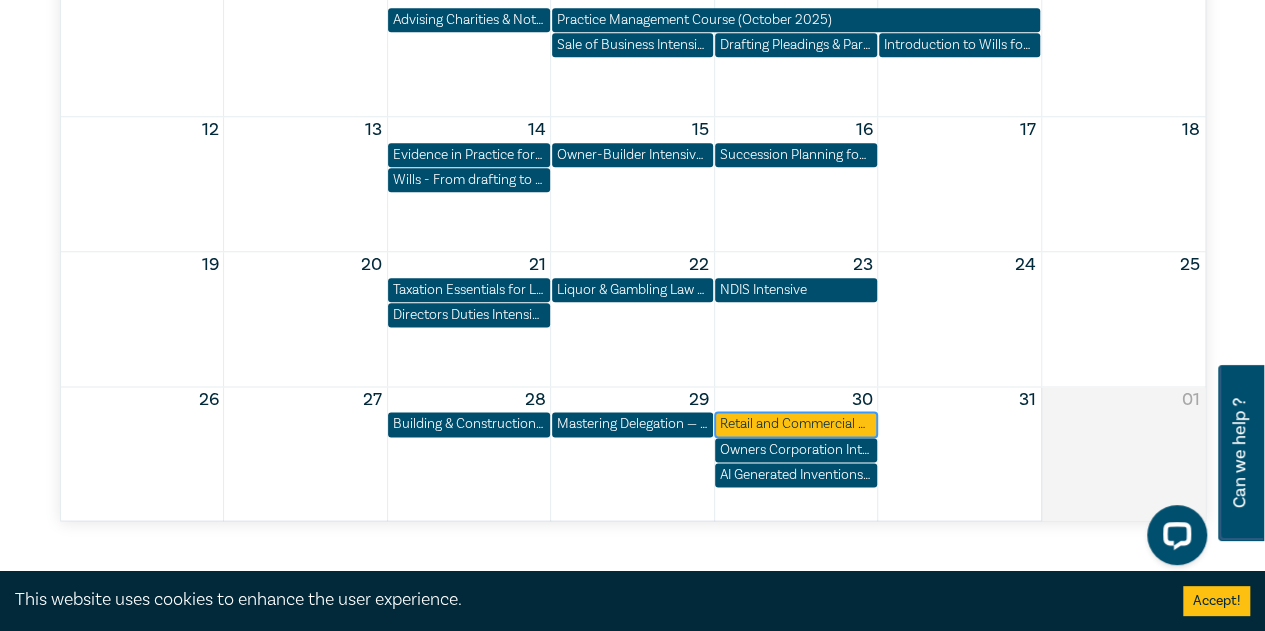 drag, startPoint x: 818, startPoint y: 428, endPoint x: 796, endPoint y: 429, distance: 22.022715 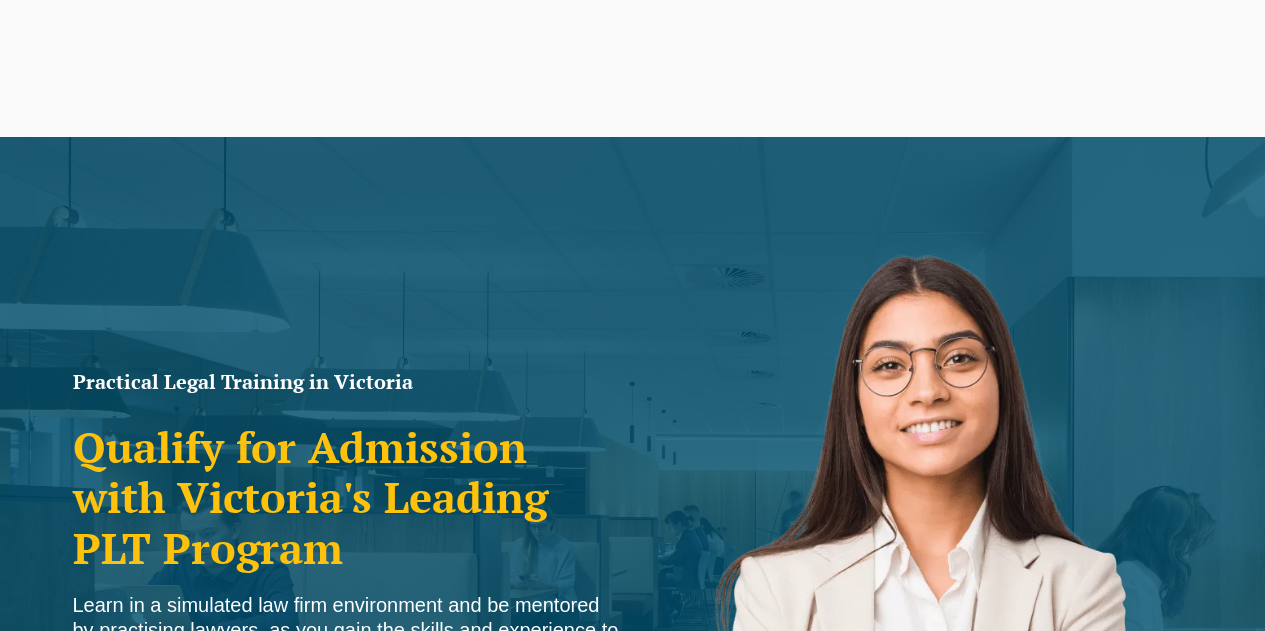scroll, scrollTop: 0, scrollLeft: 0, axis: both 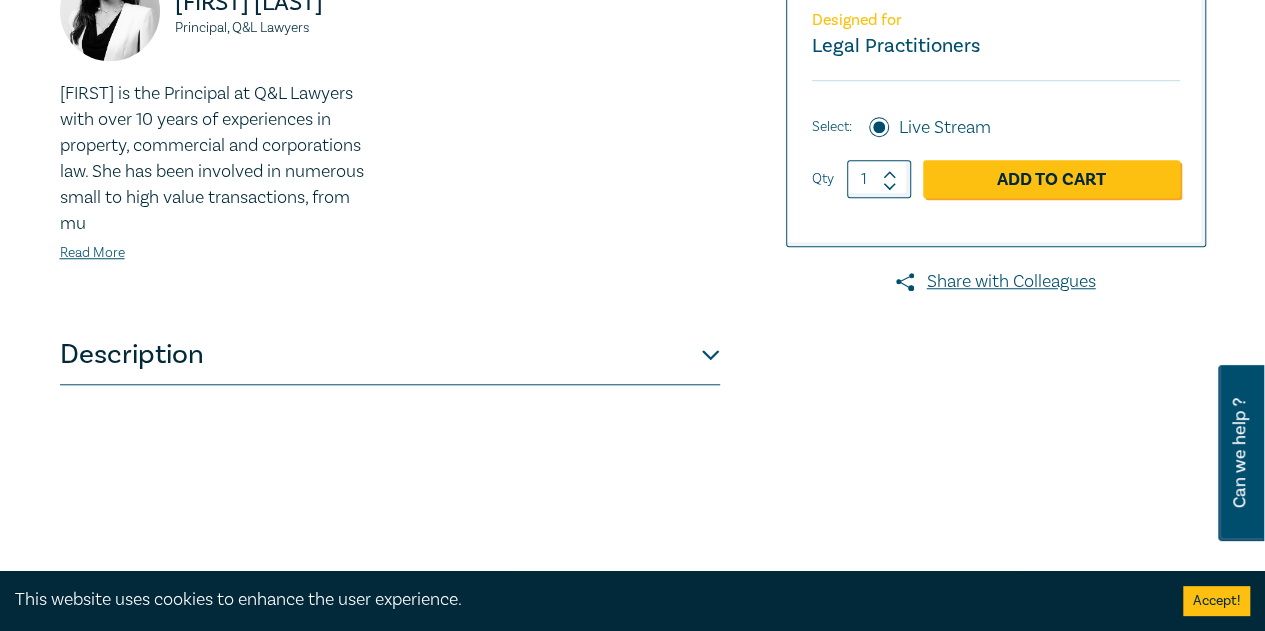 click on "Description" at bounding box center (390, 355) 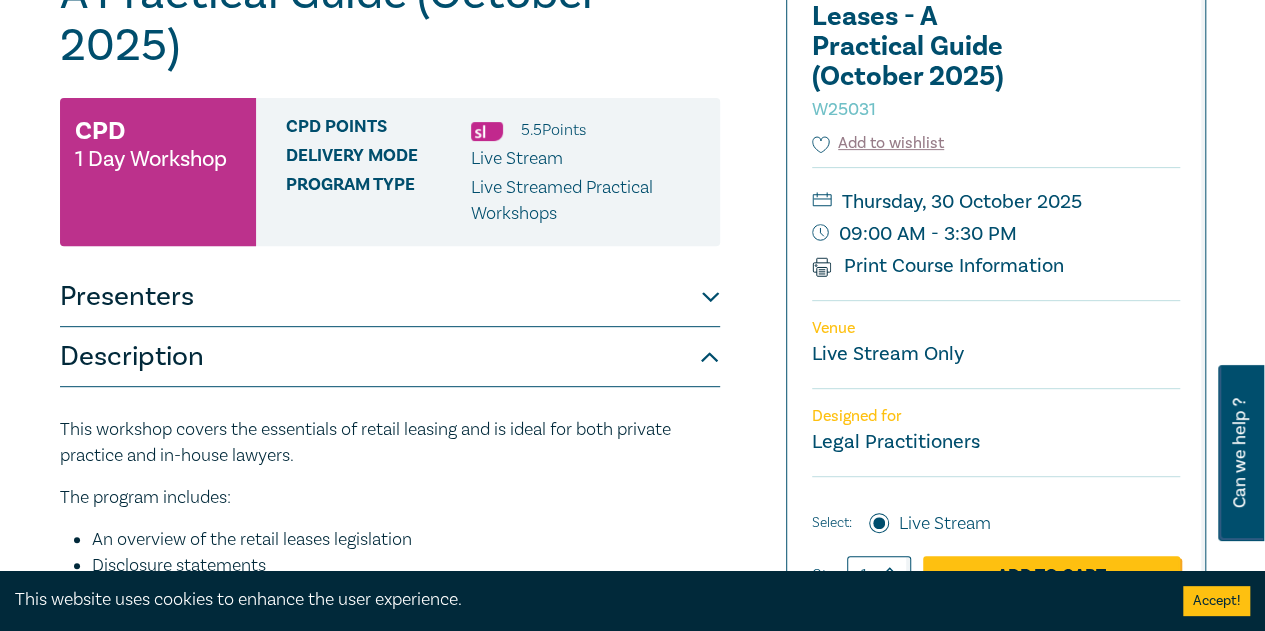 scroll, scrollTop: 71, scrollLeft: 0, axis: vertical 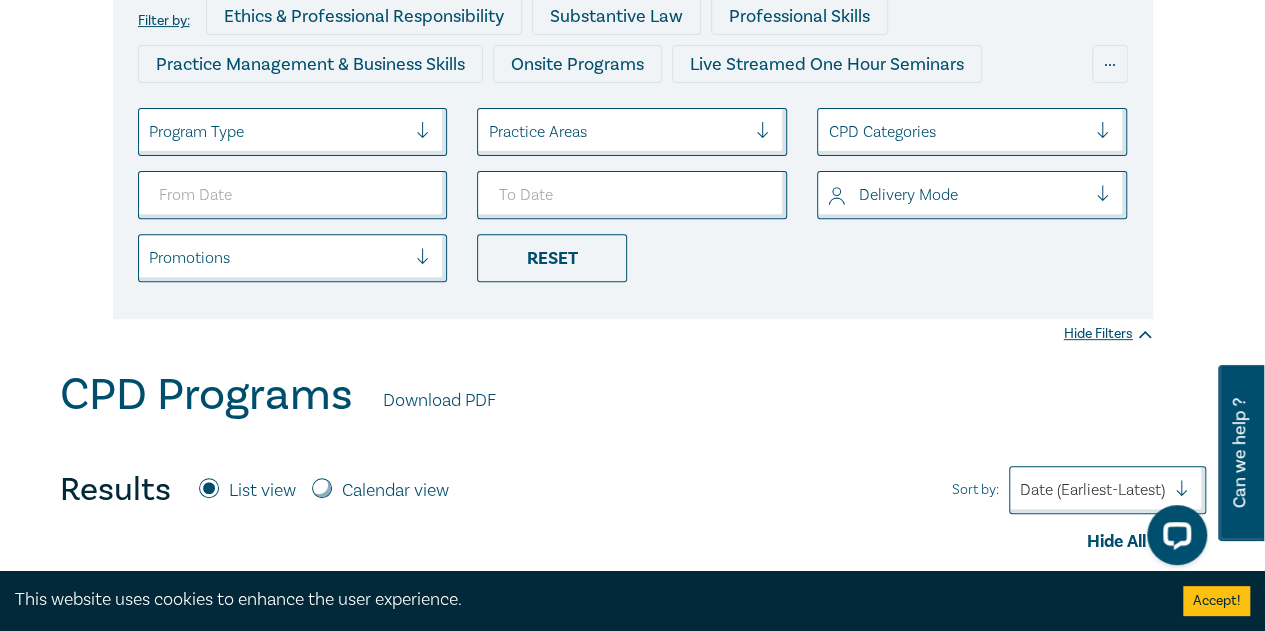 click on "Calendar view" at bounding box center [322, 488] 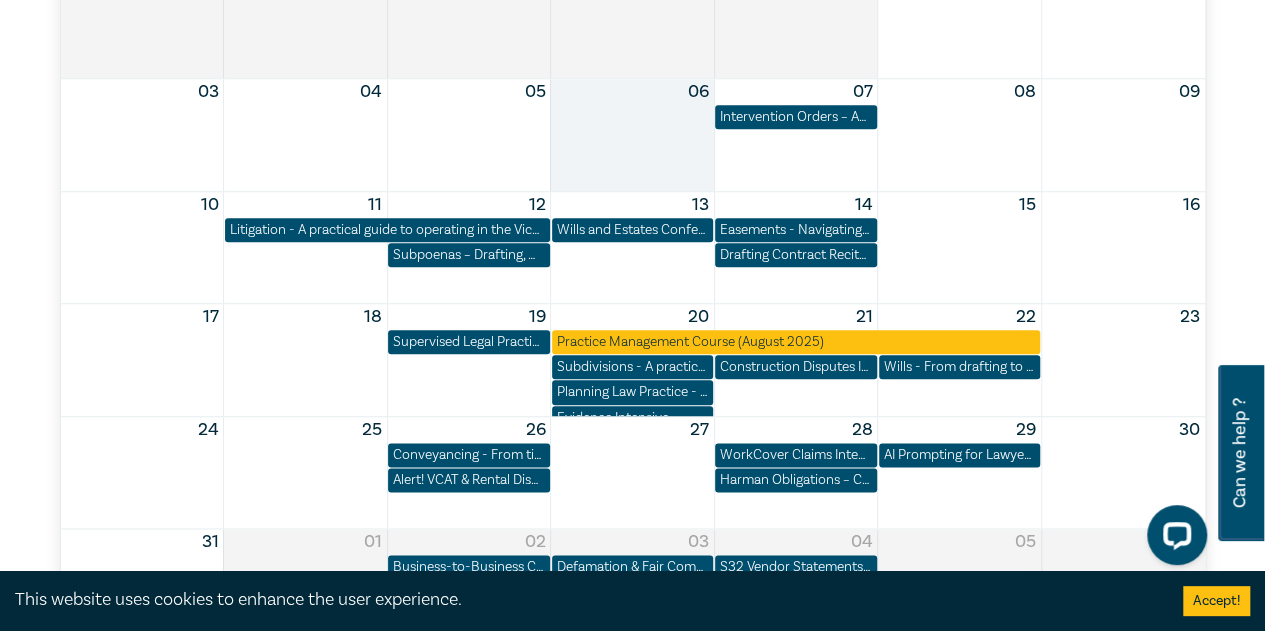 scroll, scrollTop: 500, scrollLeft: 0, axis: vertical 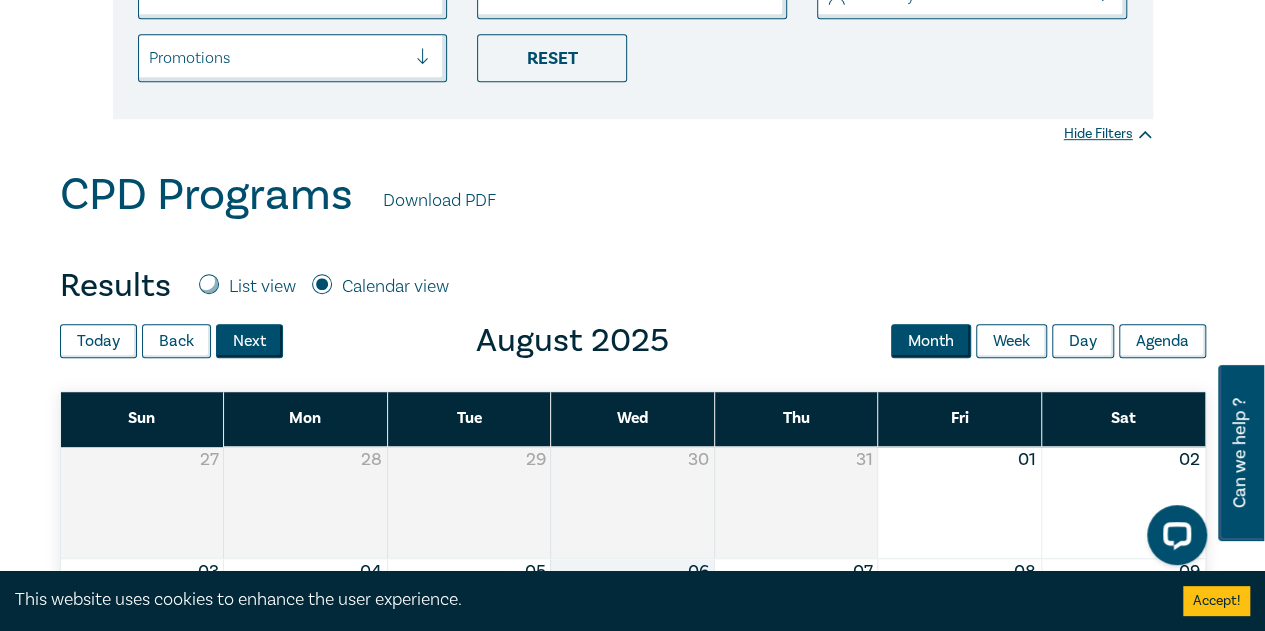 click on "Next" at bounding box center (249, 341) 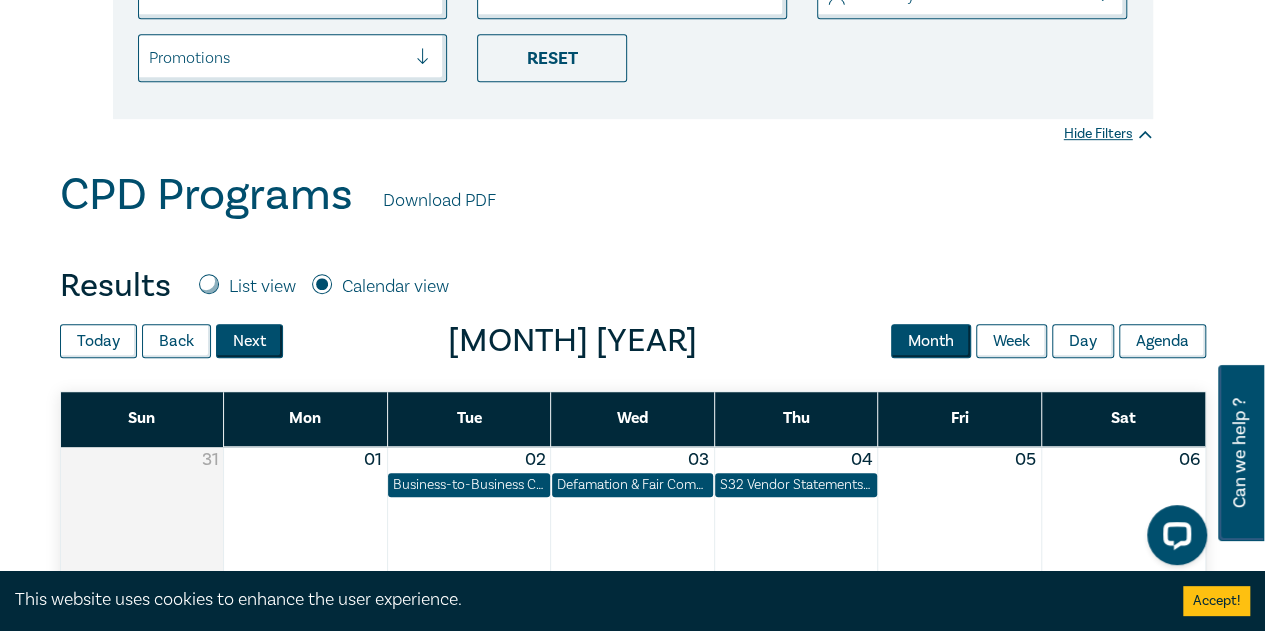 click on "Next" at bounding box center (249, 341) 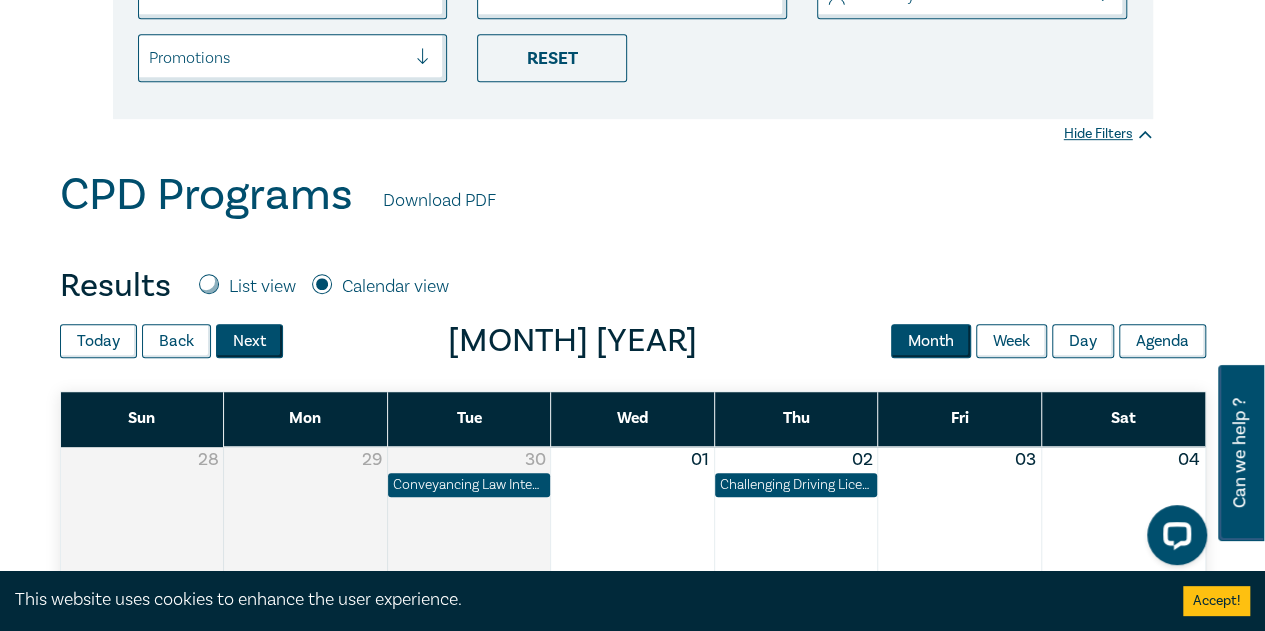 click on "Next" at bounding box center [249, 341] 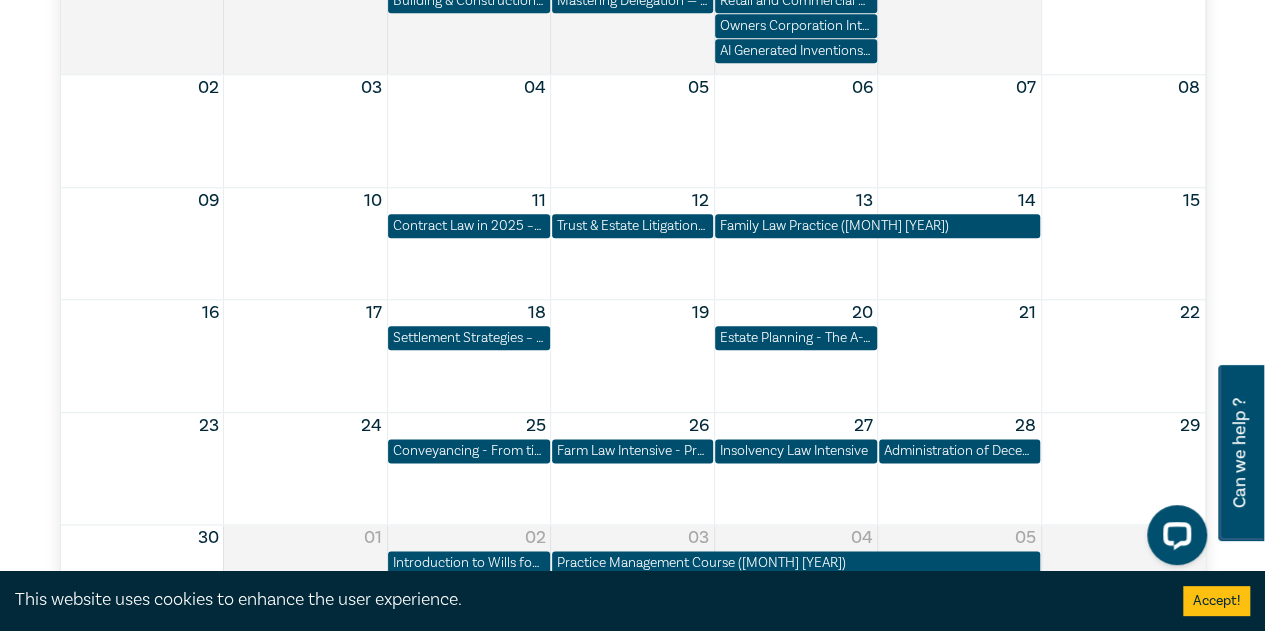 scroll, scrollTop: 1000, scrollLeft: 0, axis: vertical 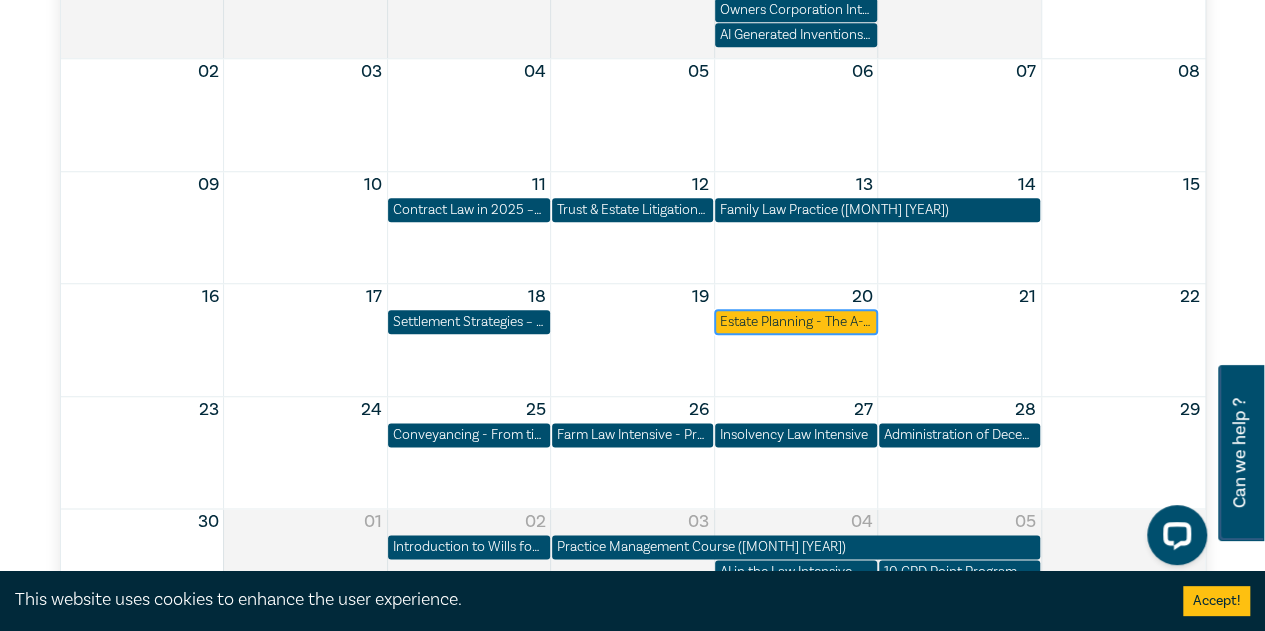 drag, startPoint x: 768, startPoint y: 315, endPoint x: 753, endPoint y: 329, distance: 20.518284 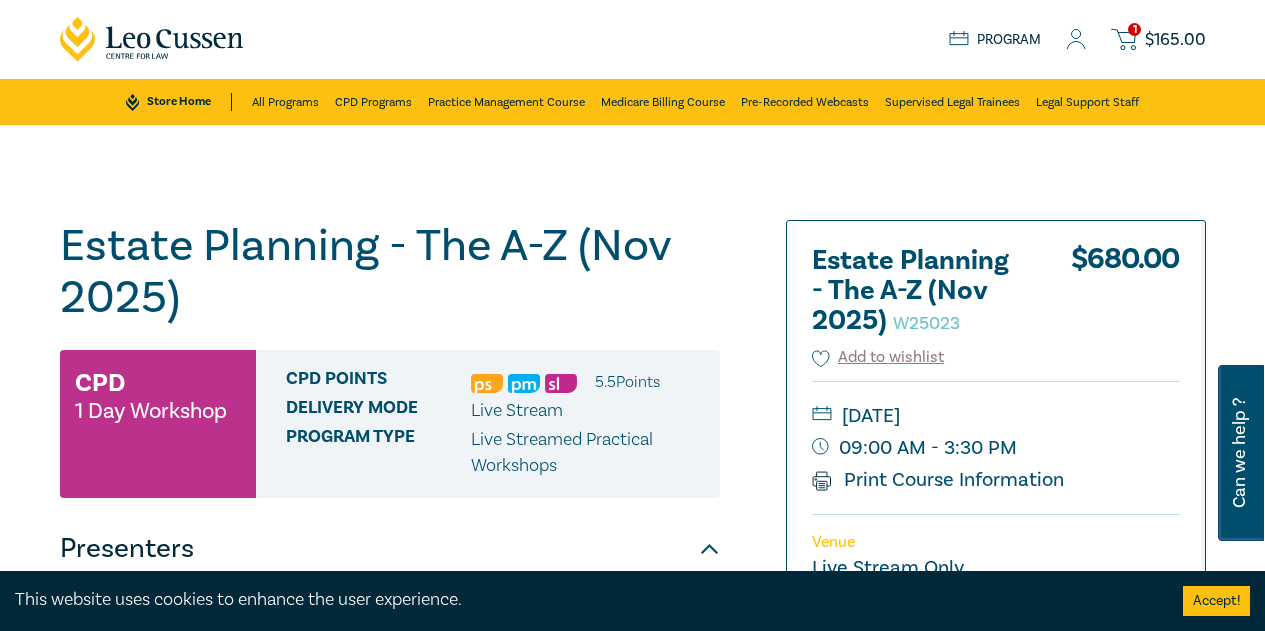 scroll, scrollTop: 0, scrollLeft: 0, axis: both 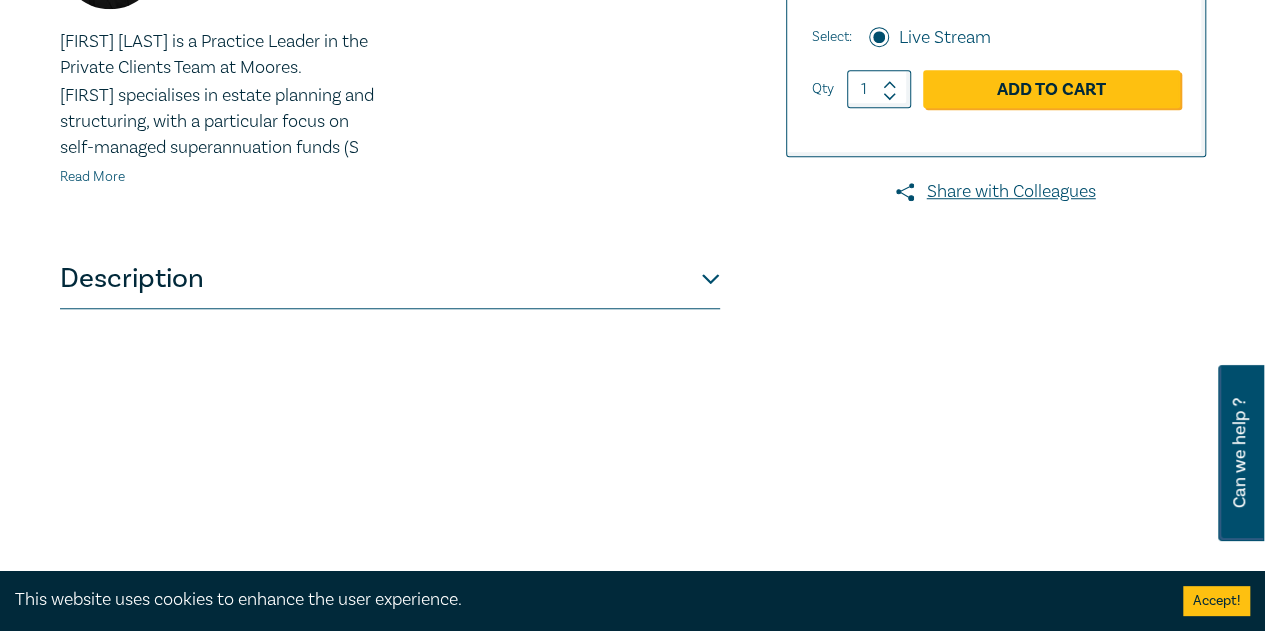 click on "Read More" at bounding box center (92, 177) 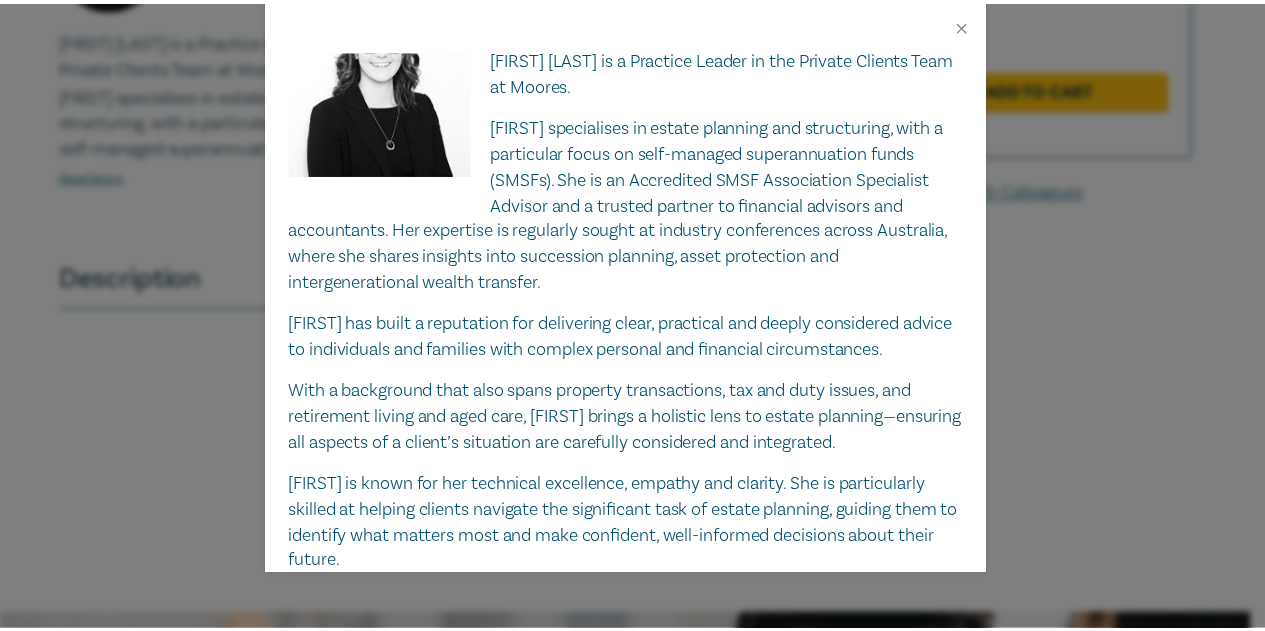 scroll, scrollTop: 0, scrollLeft: 0, axis: both 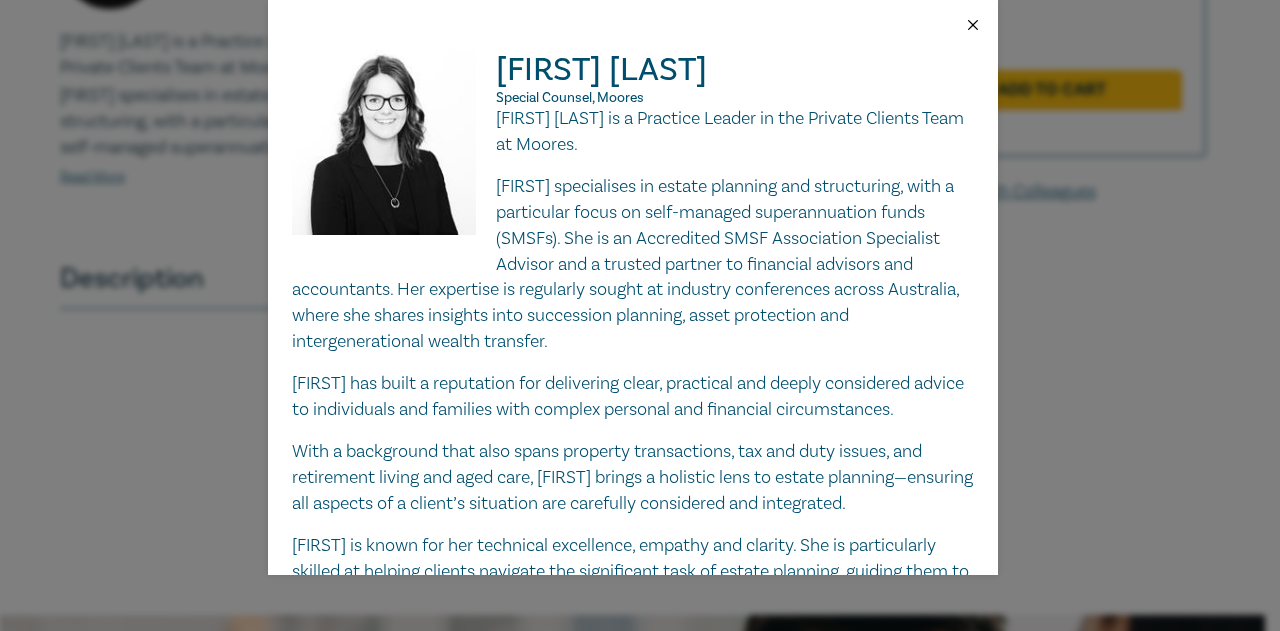 click at bounding box center [973, 25] 